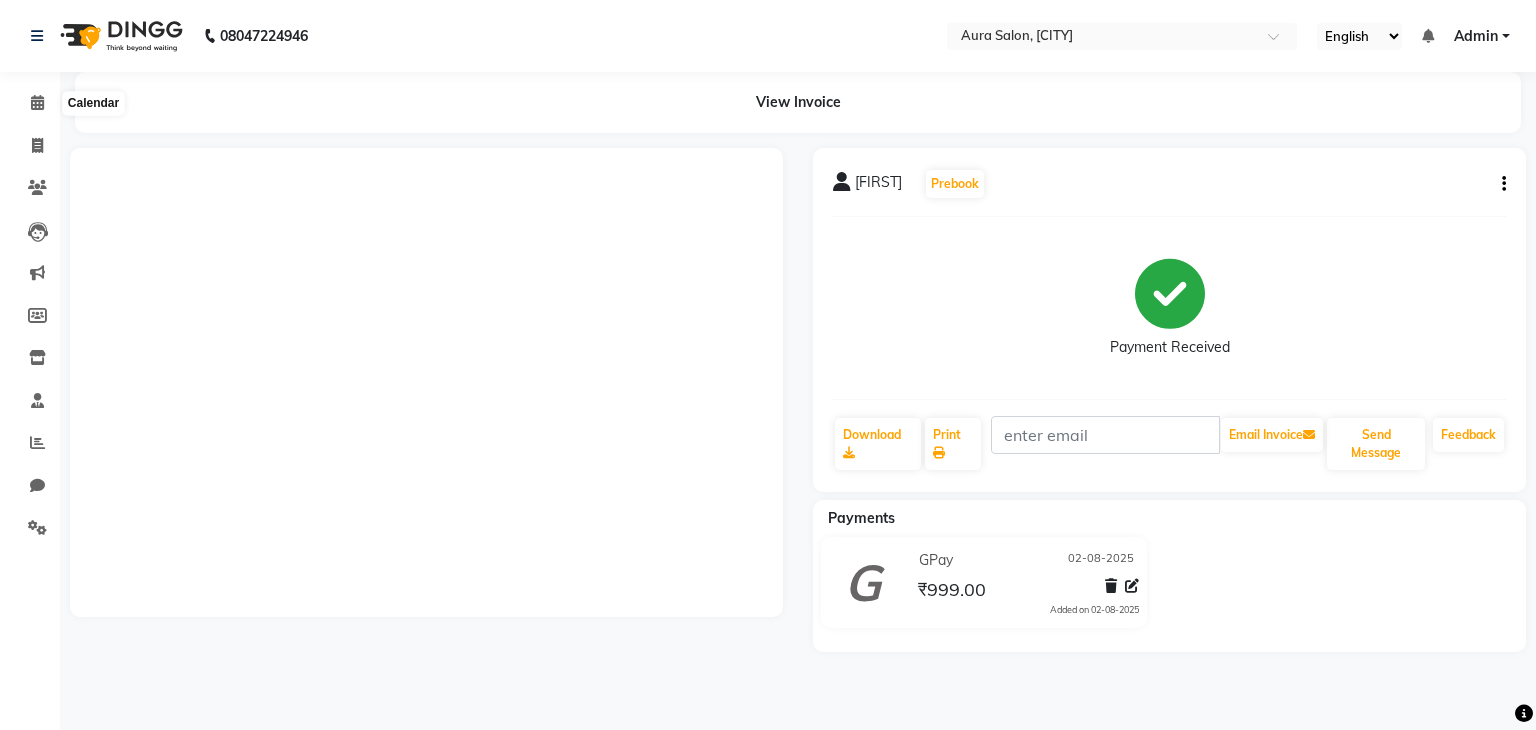 scroll, scrollTop: 0, scrollLeft: 0, axis: both 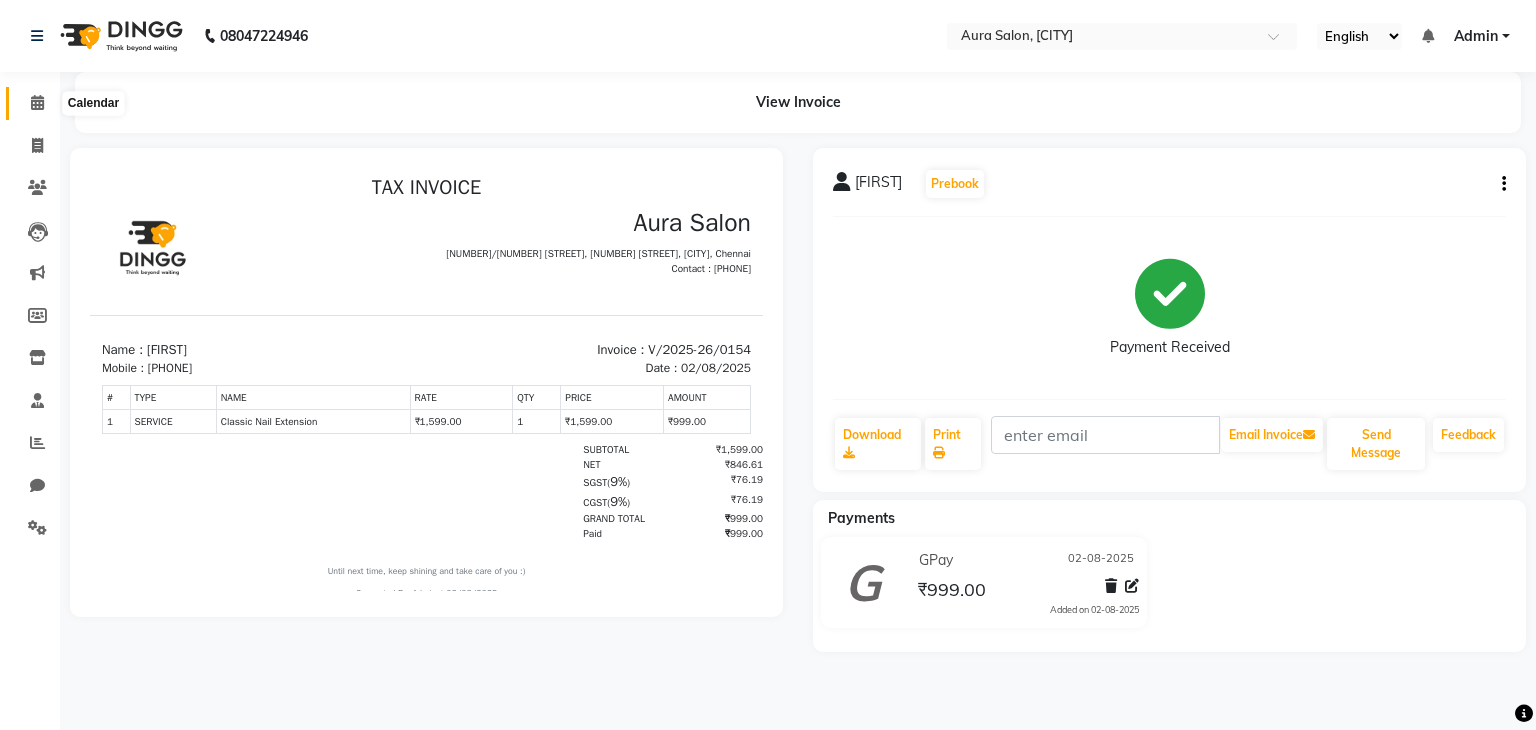 click 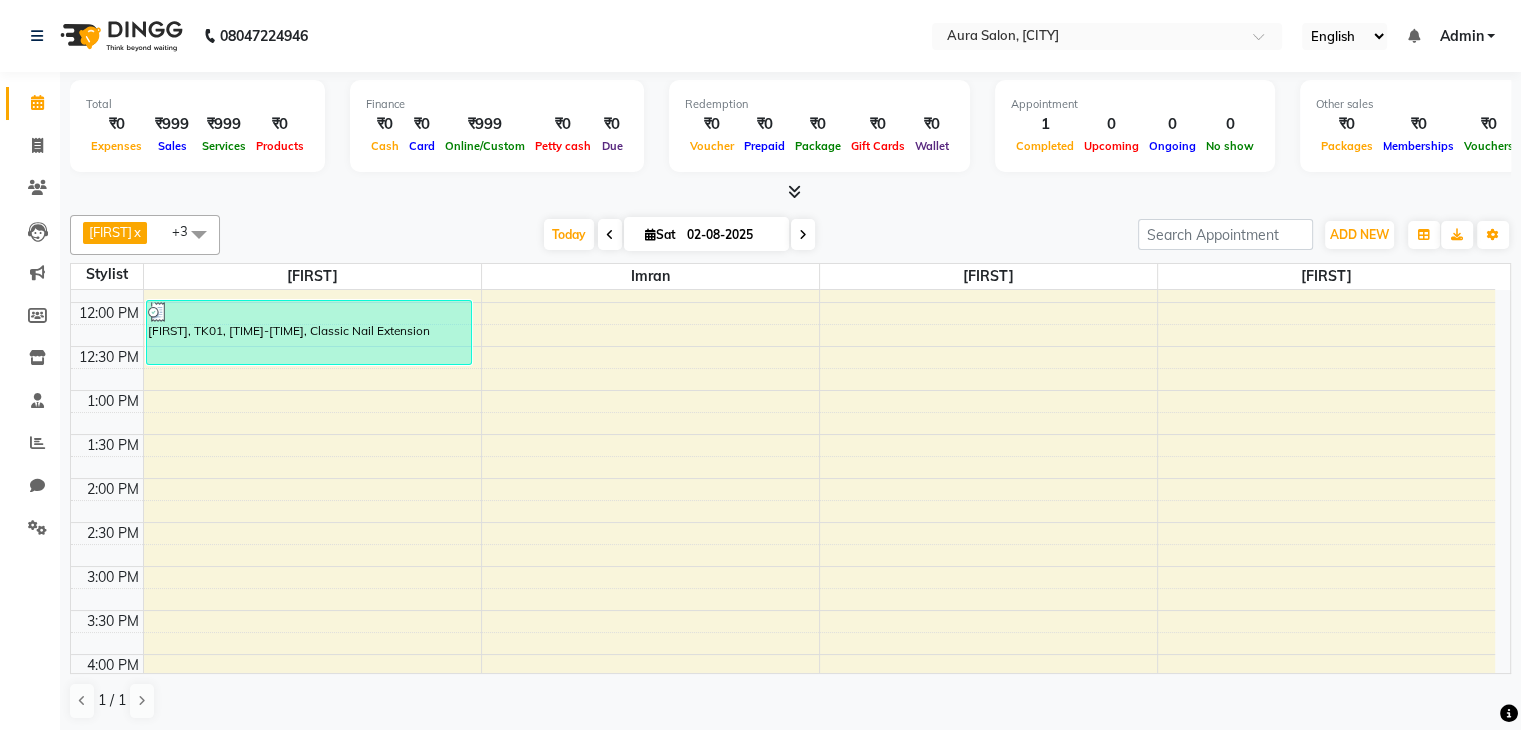 scroll, scrollTop: 300, scrollLeft: 0, axis: vertical 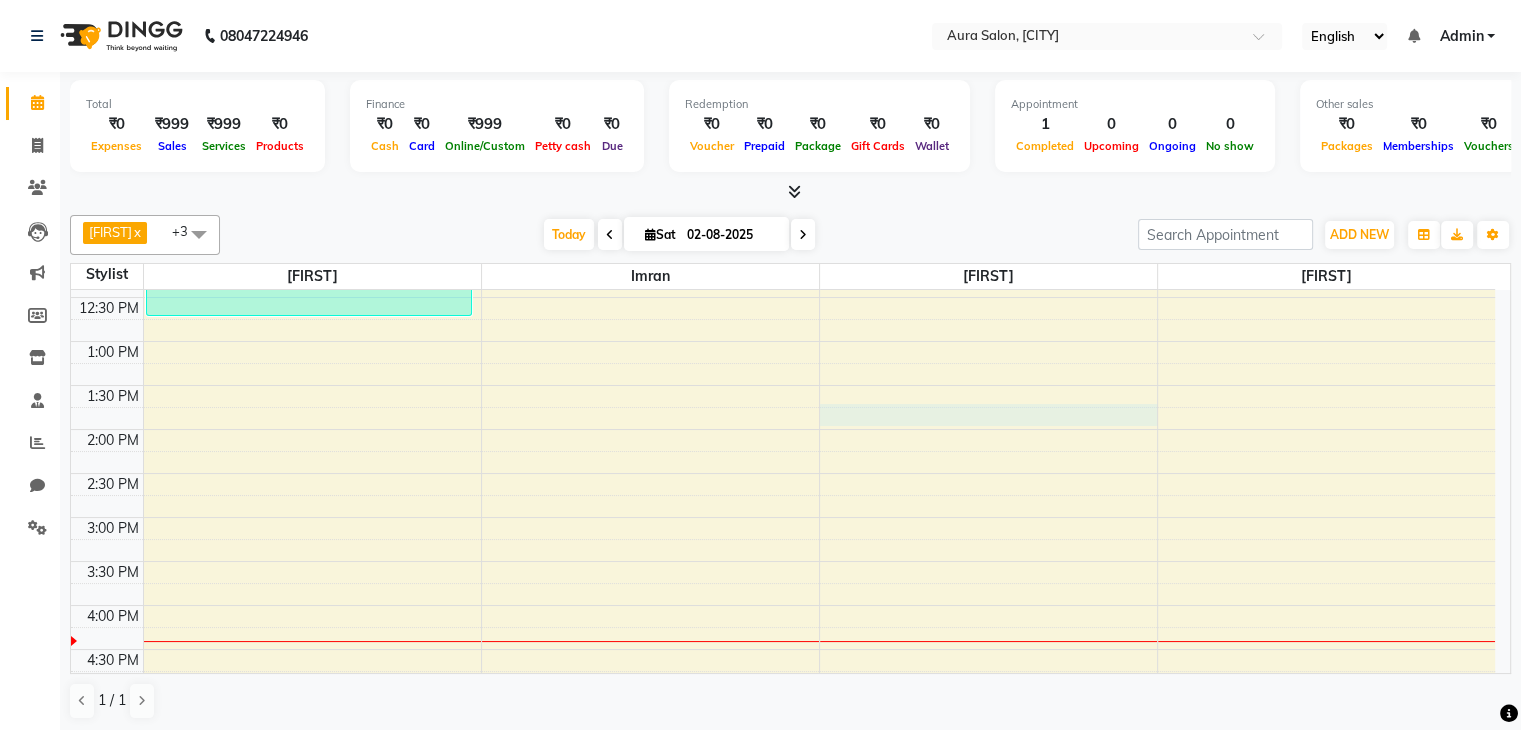 click on "[TIME] [TIME] [TIME] [TIME] [TIME] [TIME] [TIME] [TIME] [TIME] [TIME] [TIME] [TIME] [TIME] [TIME] [TIME] [TIME] [TIME] [TIME] [TIME] [TIME]     [FIRST], TK01, [TIME]-[TIME], Classic Nail Extension" at bounding box center [783, 429] 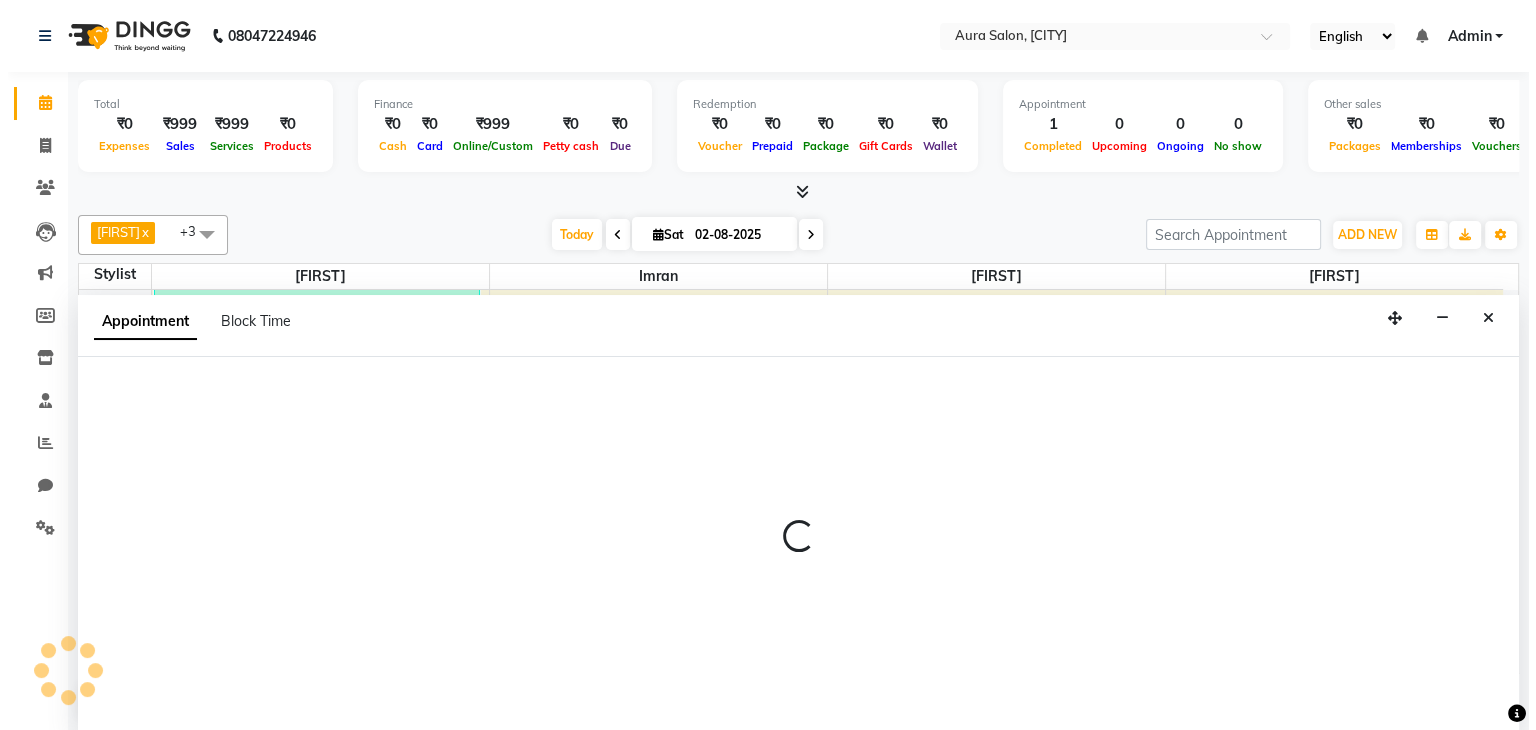 scroll, scrollTop: 1, scrollLeft: 0, axis: vertical 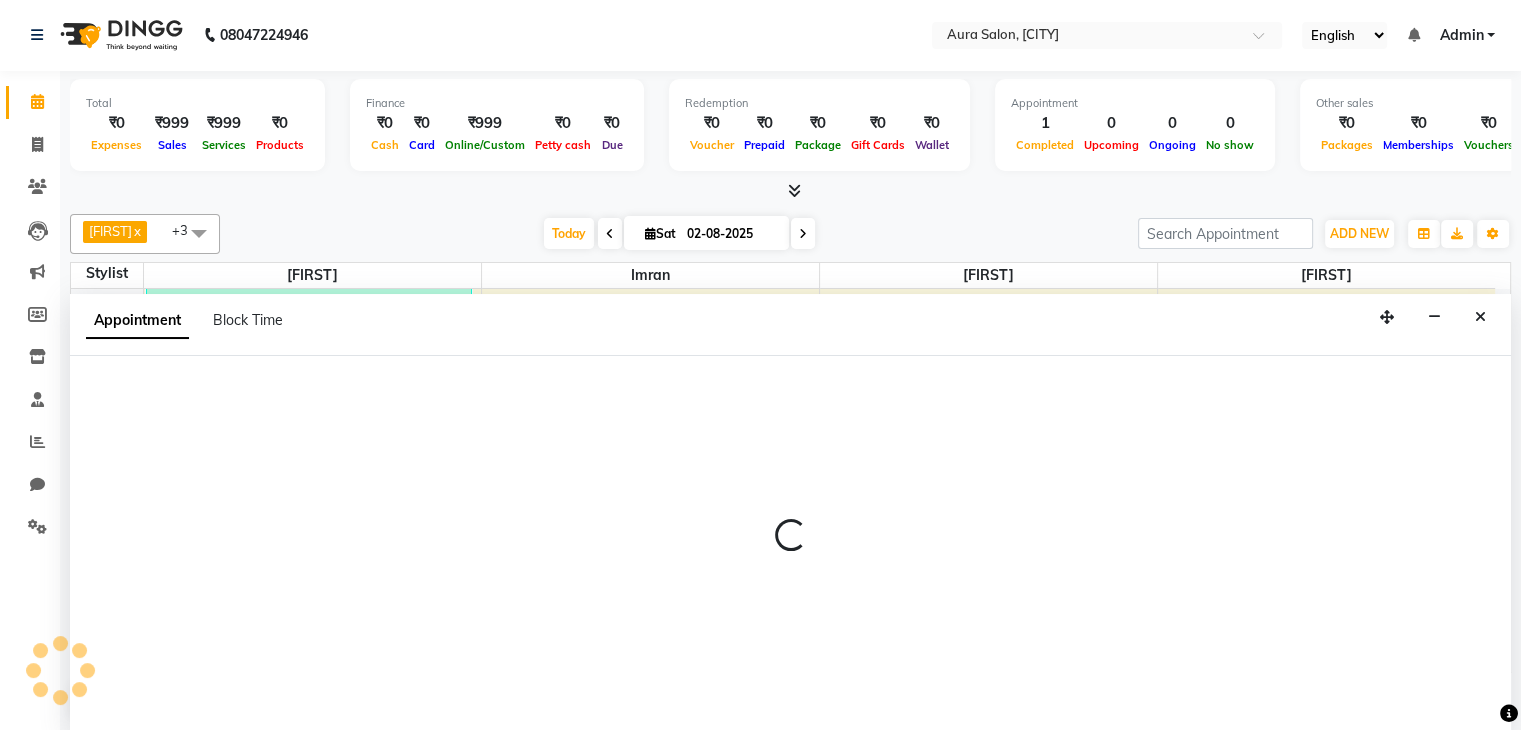 select on "66363" 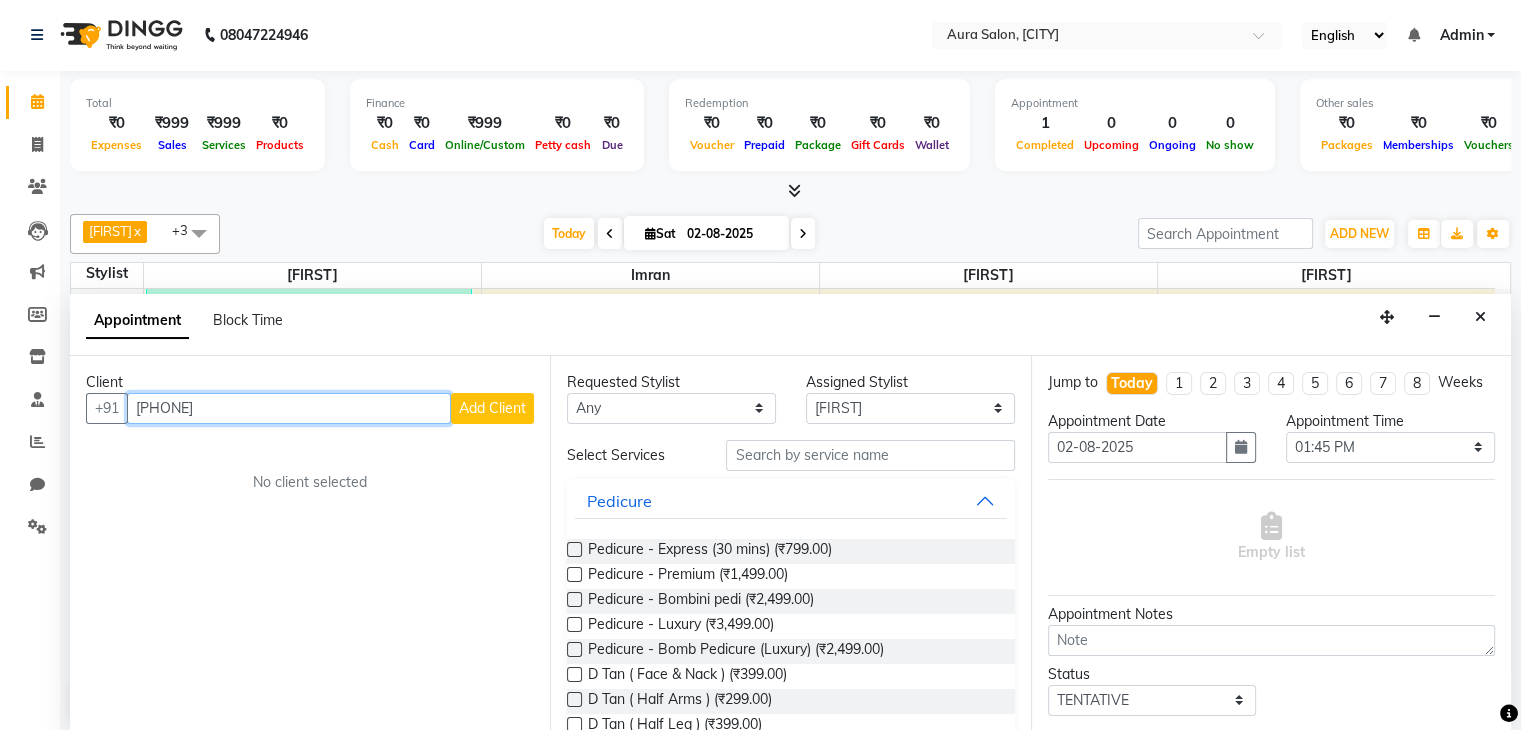 type on "[PHONE]" 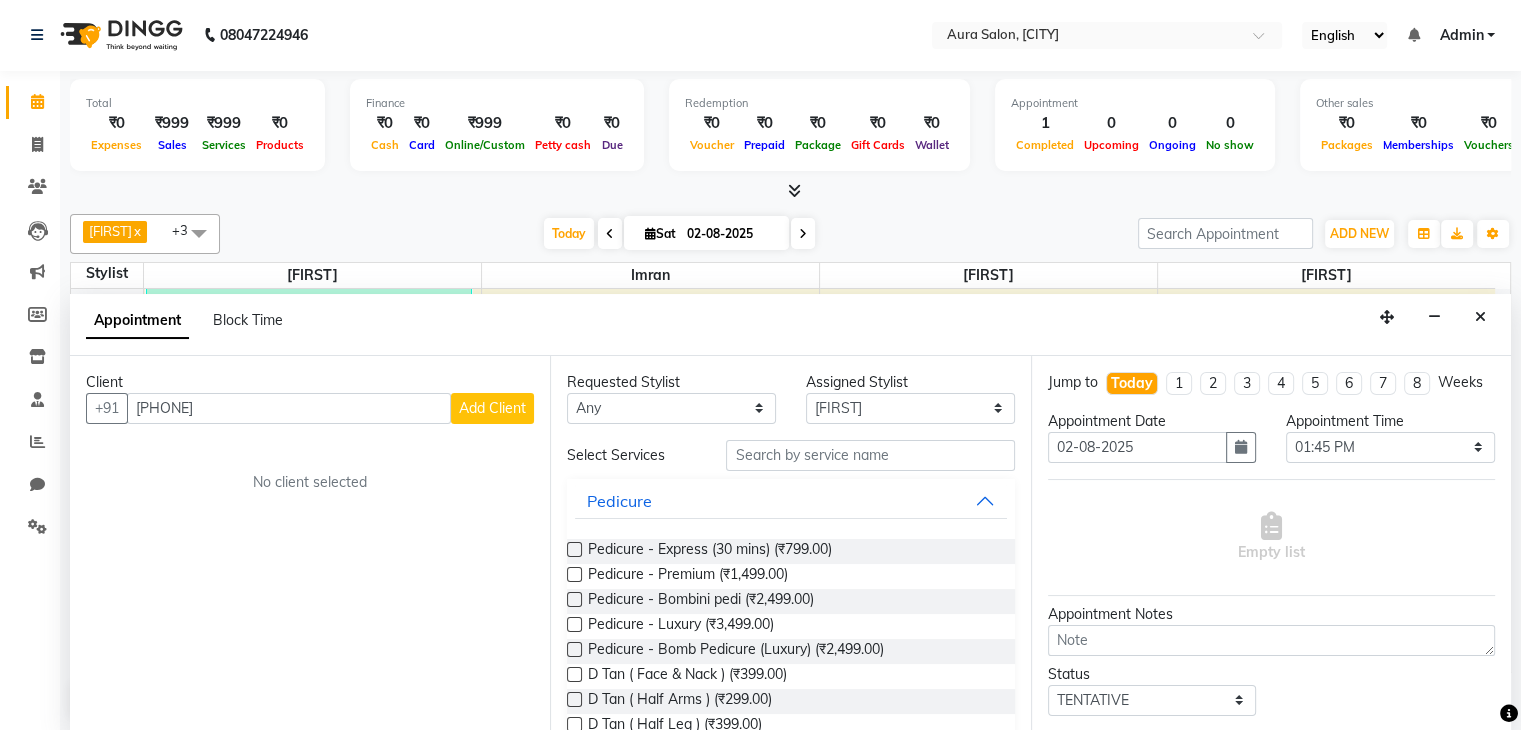 click on "Add Client" at bounding box center (492, 408) 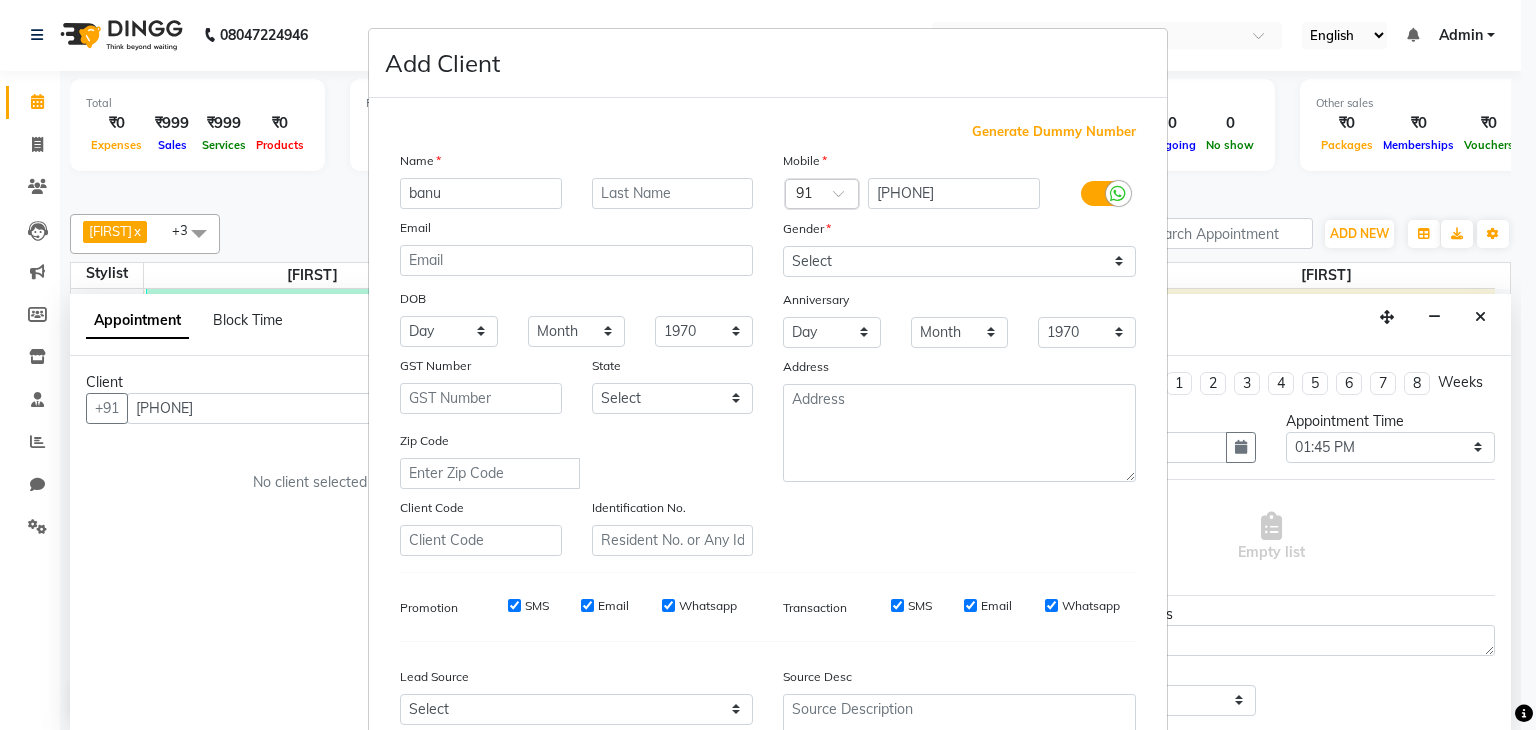 type on "banu" 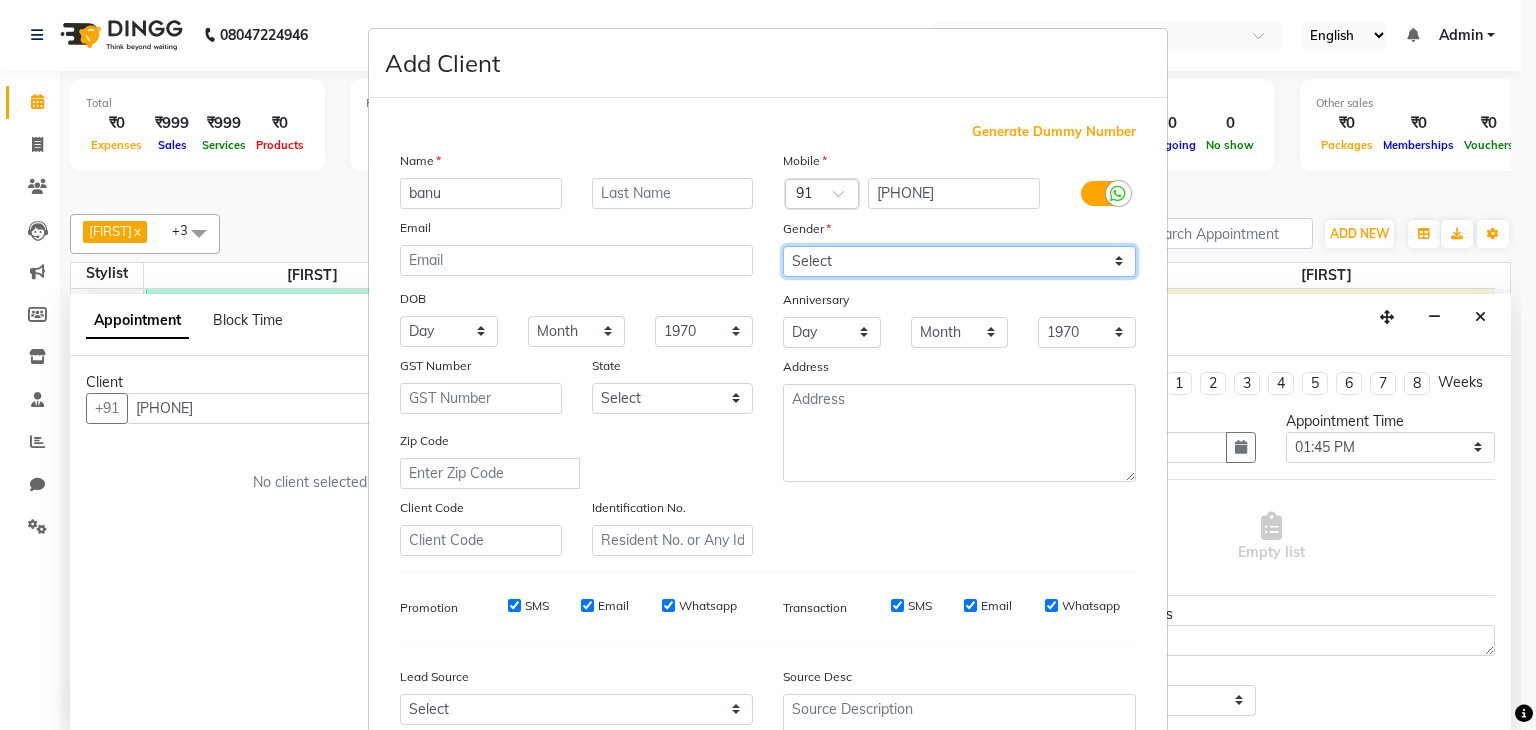 drag, startPoint x: 803, startPoint y: 259, endPoint x: 804, endPoint y: 275, distance: 16.03122 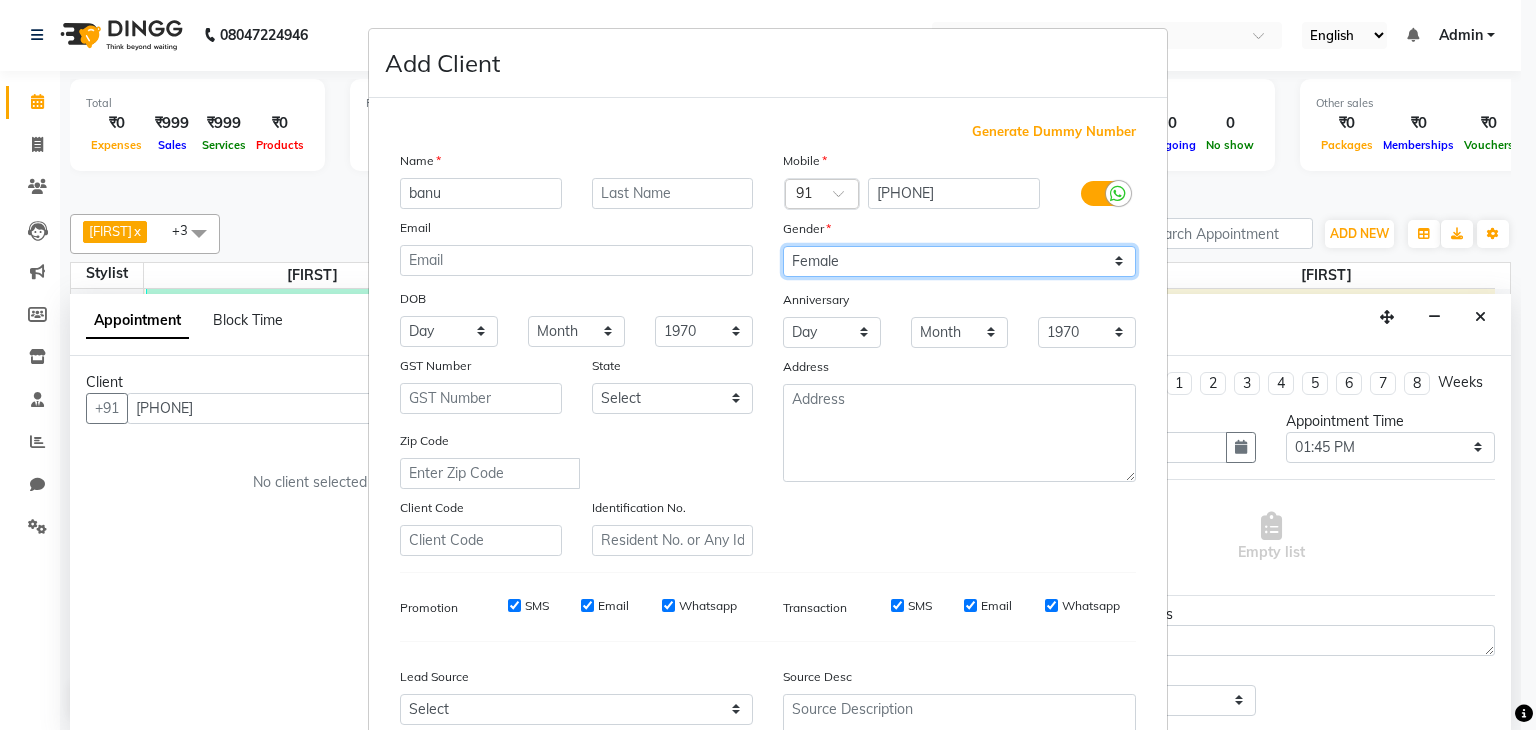 click on "Select Male Female Other Prefer Not To Say" at bounding box center (959, 261) 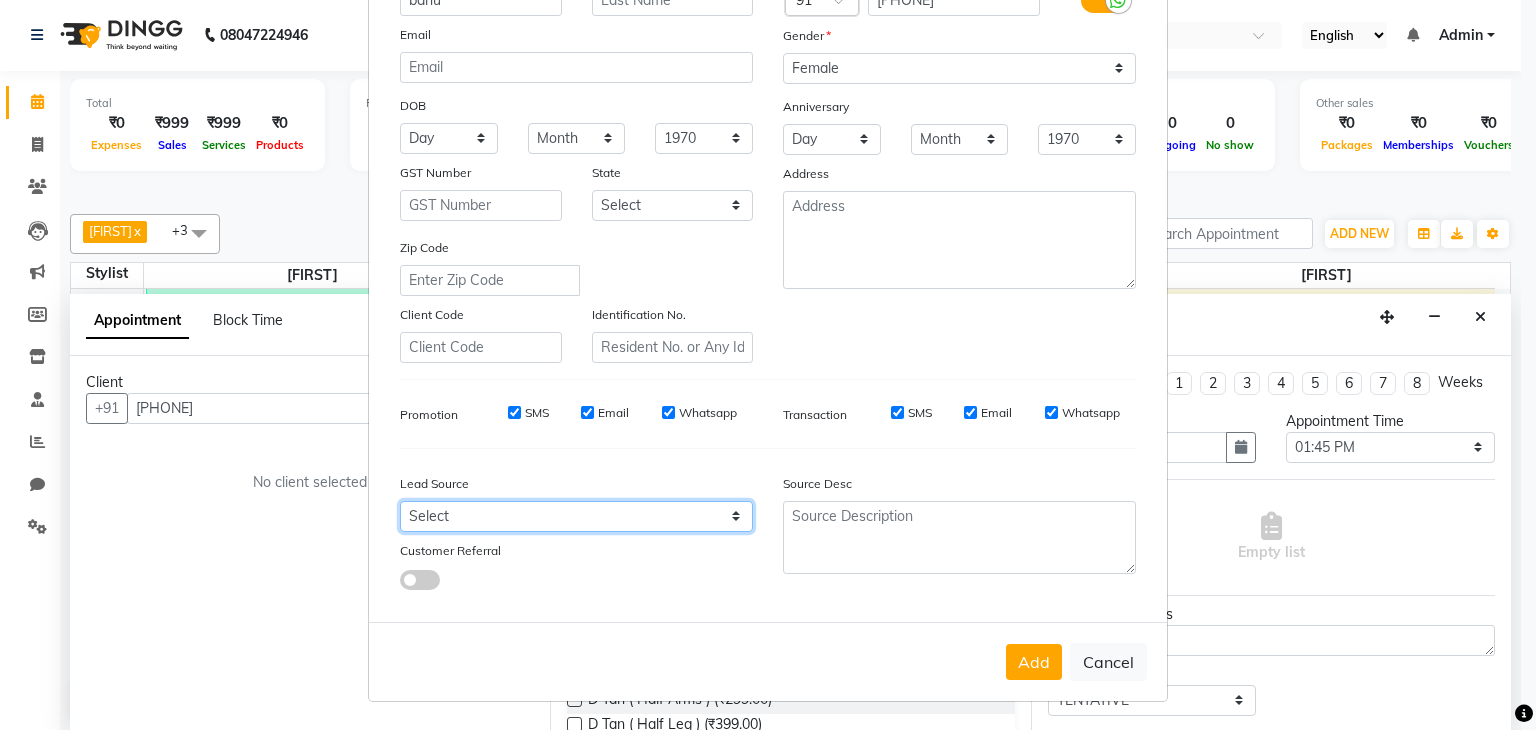 click on "Select Walk-in Referral Internet Friend Word of Mouth Advertisement Facebook JustDial Google Other" at bounding box center (576, 516) 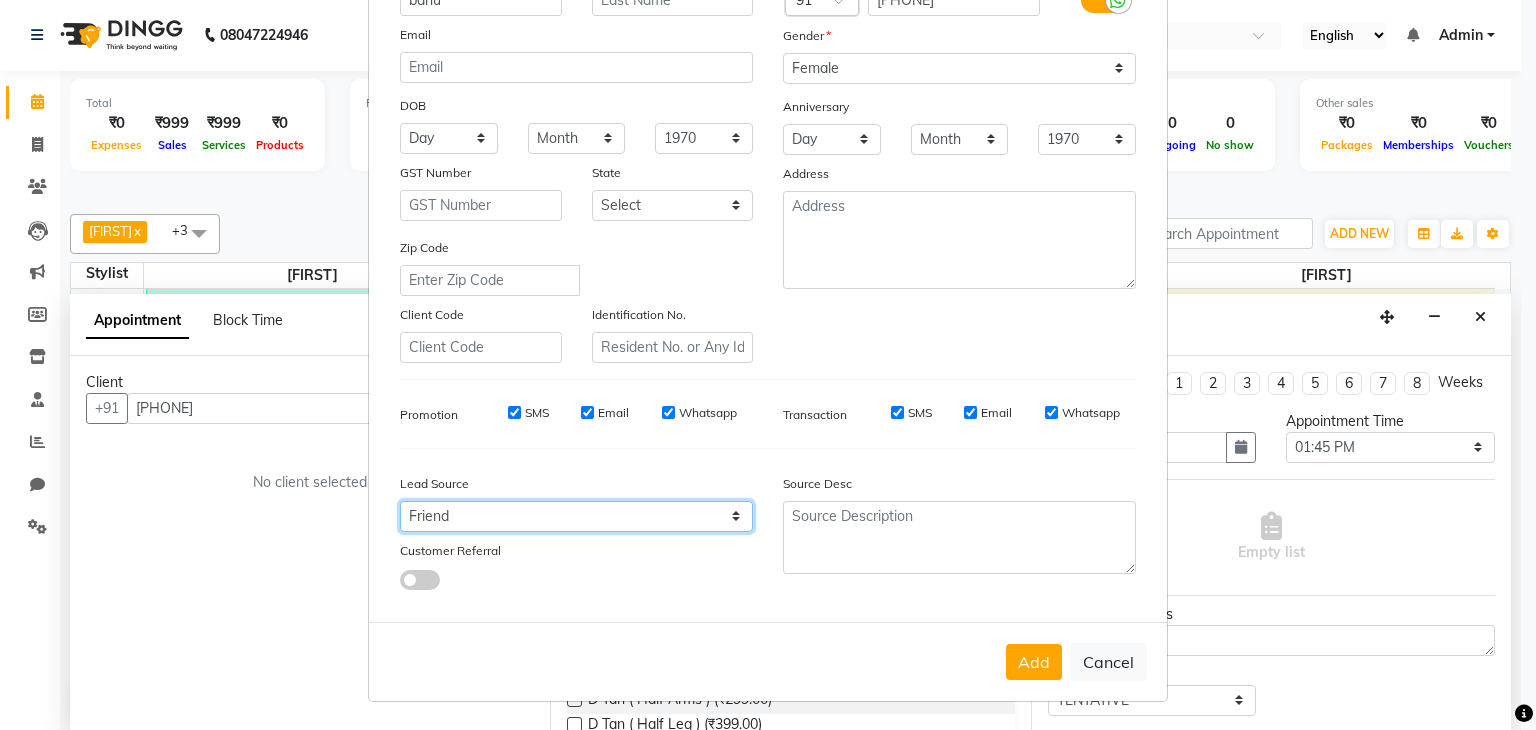 click on "Select Walk-in Referral Internet Friend Word of Mouth Advertisement Facebook JustDial Google Other" at bounding box center (576, 516) 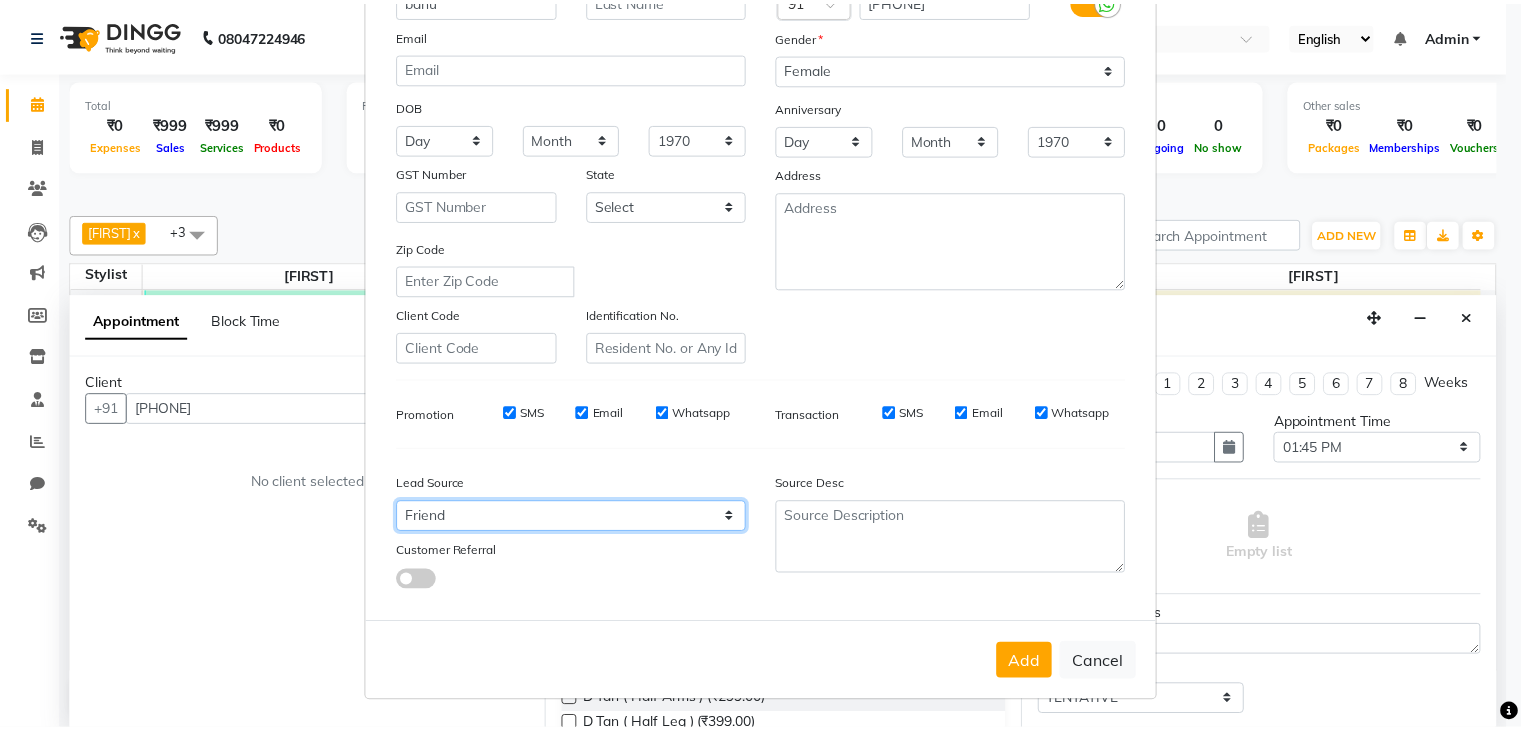 scroll, scrollTop: 203, scrollLeft: 0, axis: vertical 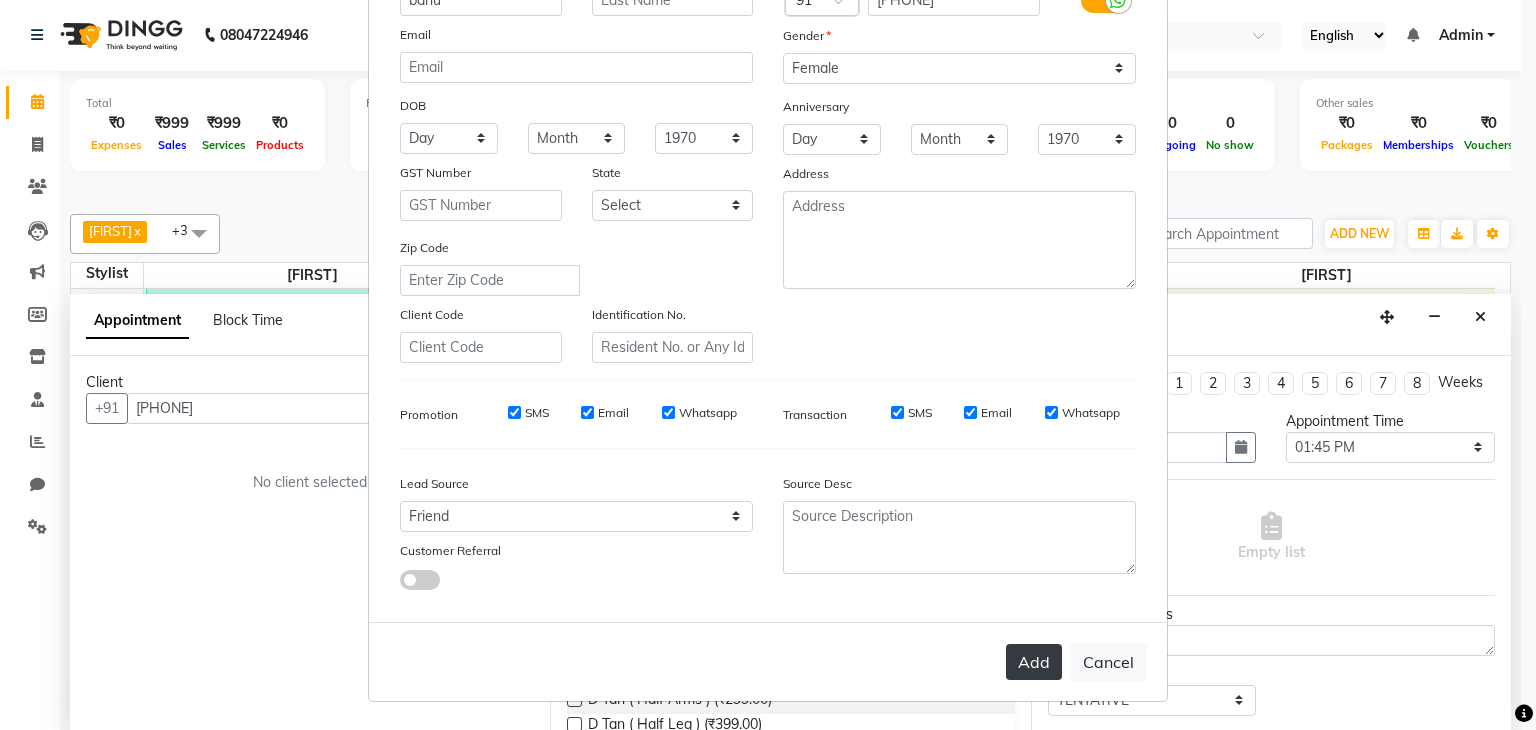 click on "Add" at bounding box center [1034, 662] 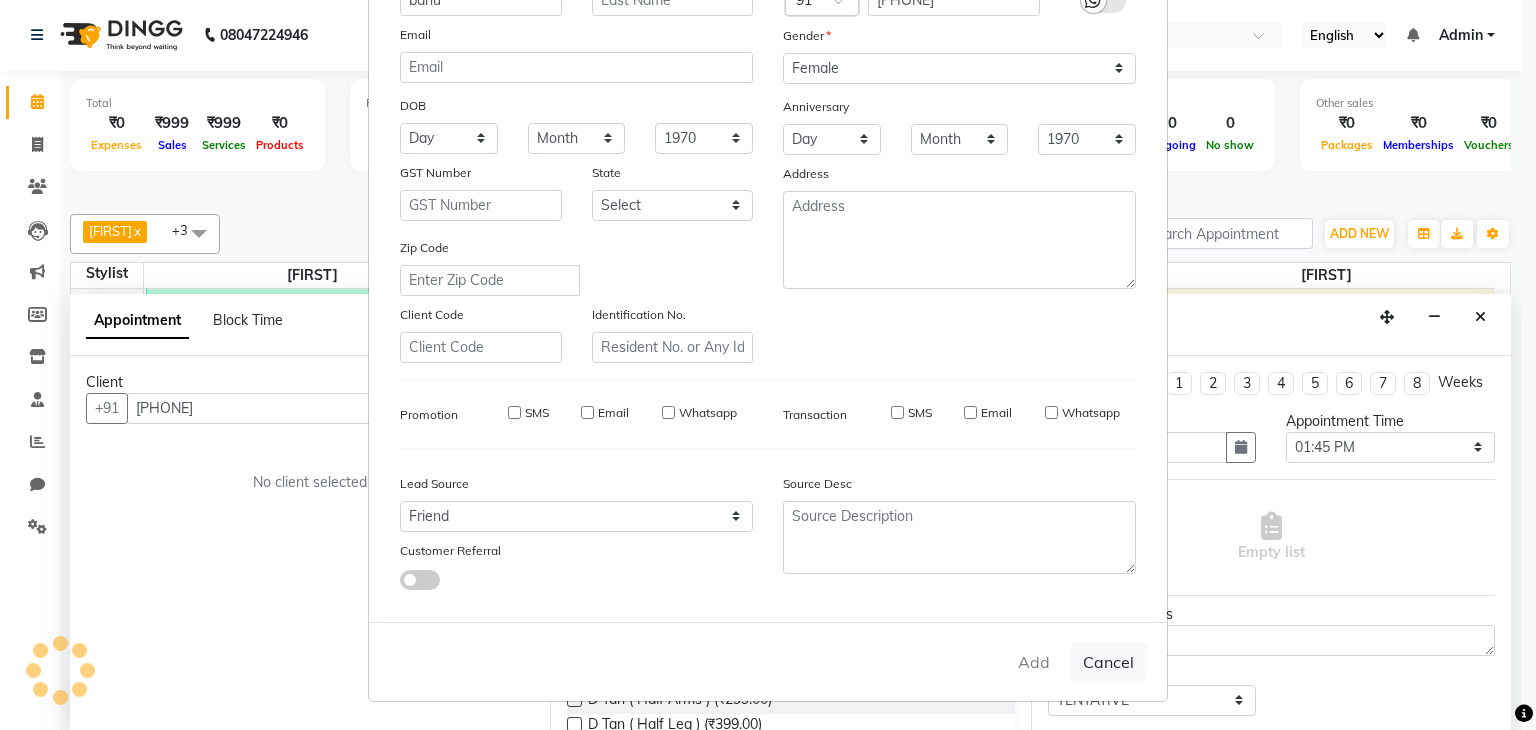 type 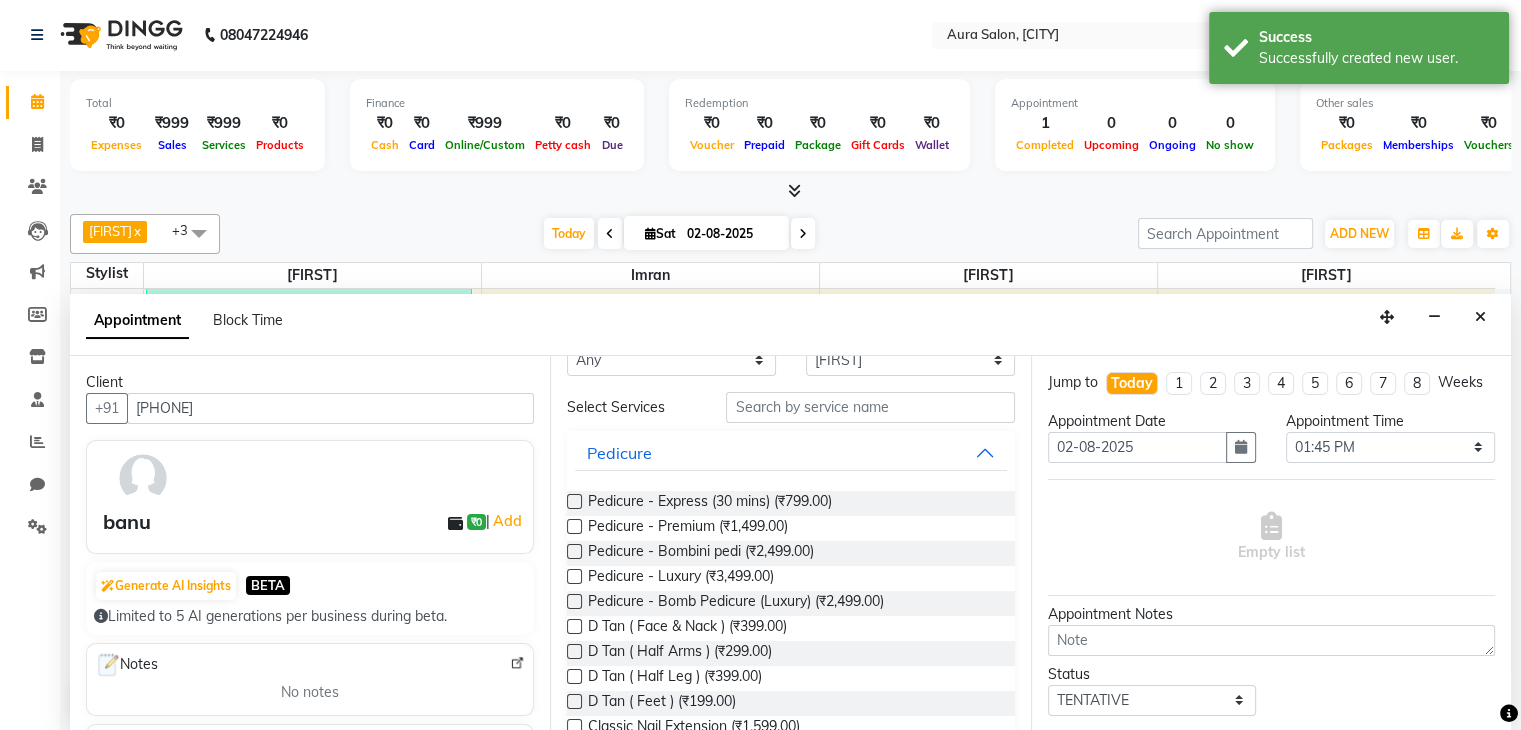 scroll, scrollTop: 0, scrollLeft: 0, axis: both 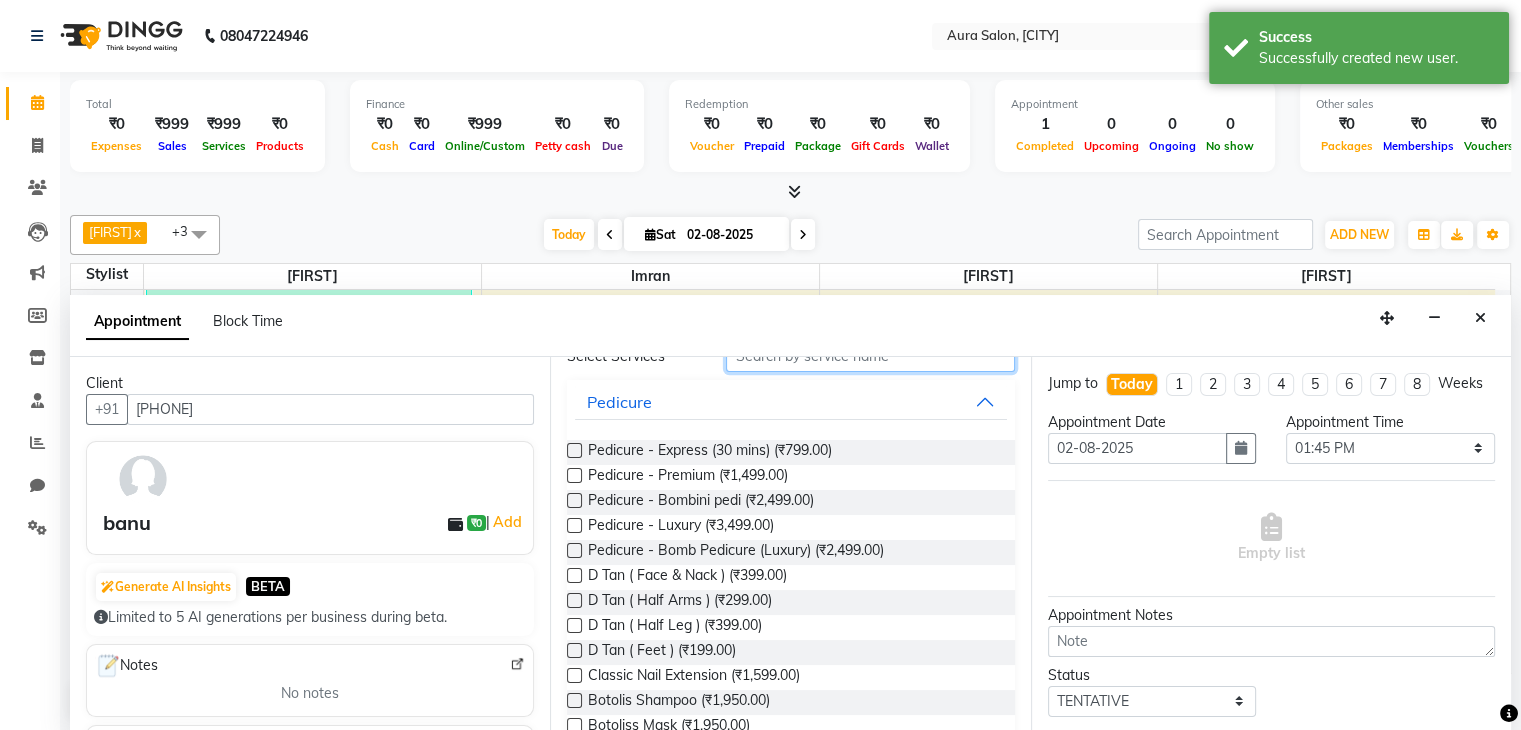 click at bounding box center (870, 356) 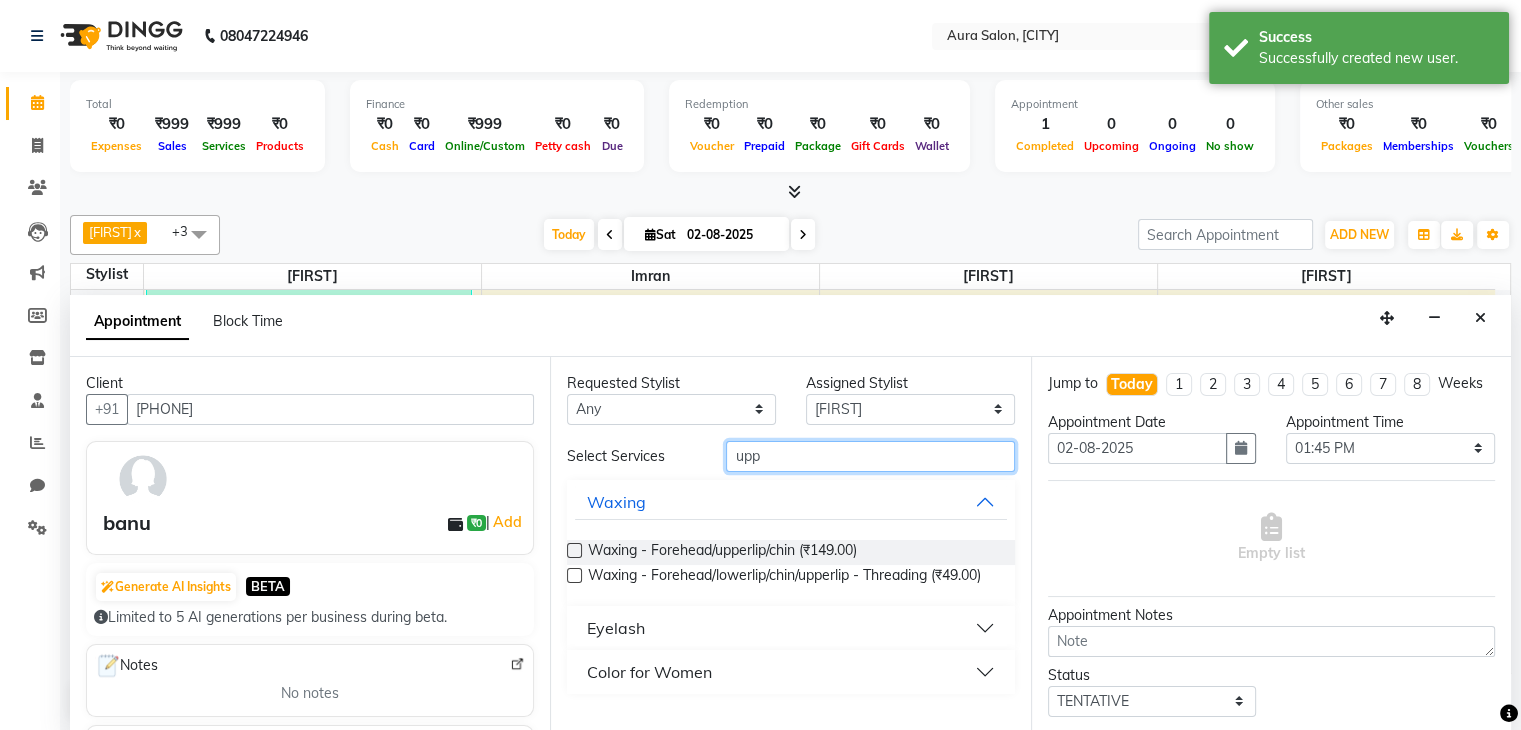 scroll, scrollTop: 0, scrollLeft: 0, axis: both 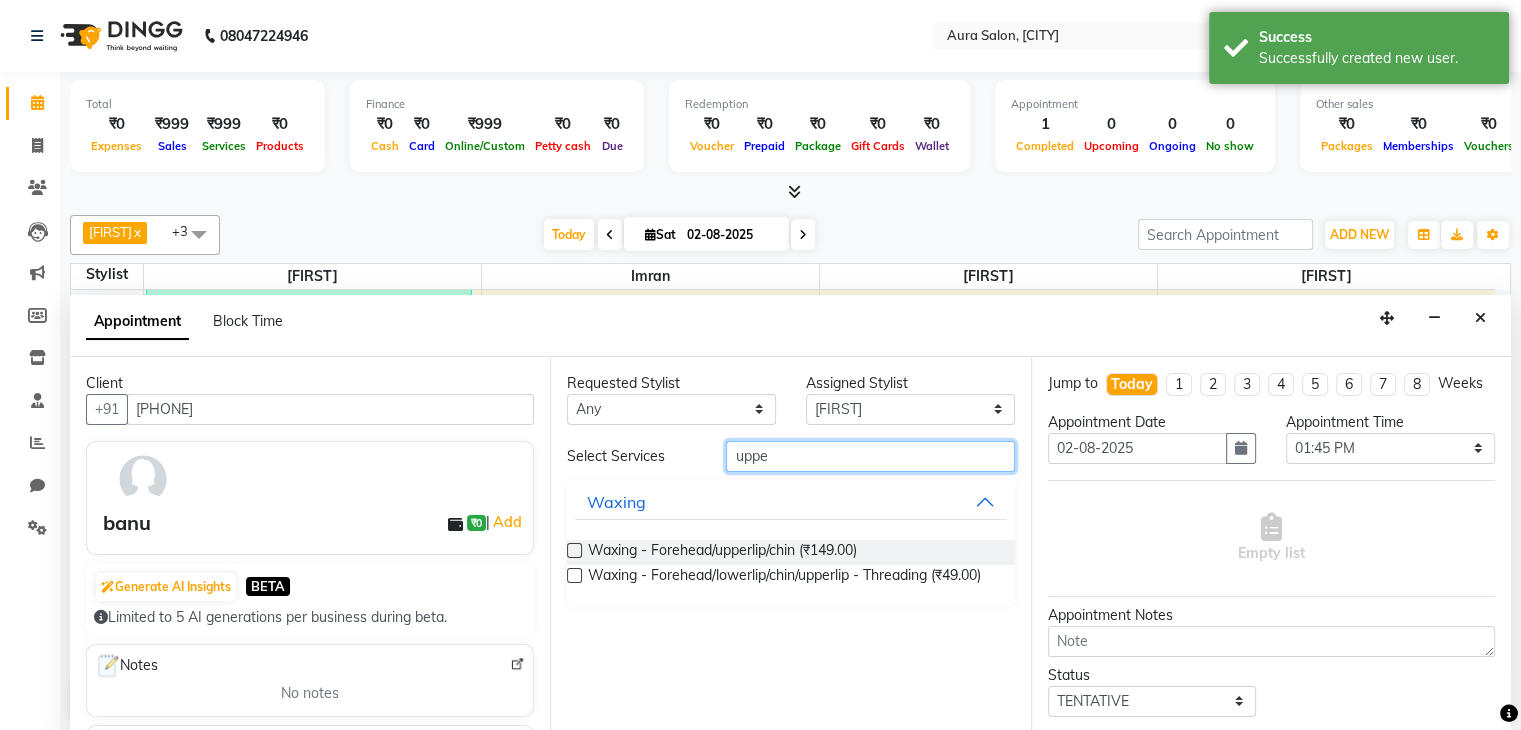 type on "uppe" 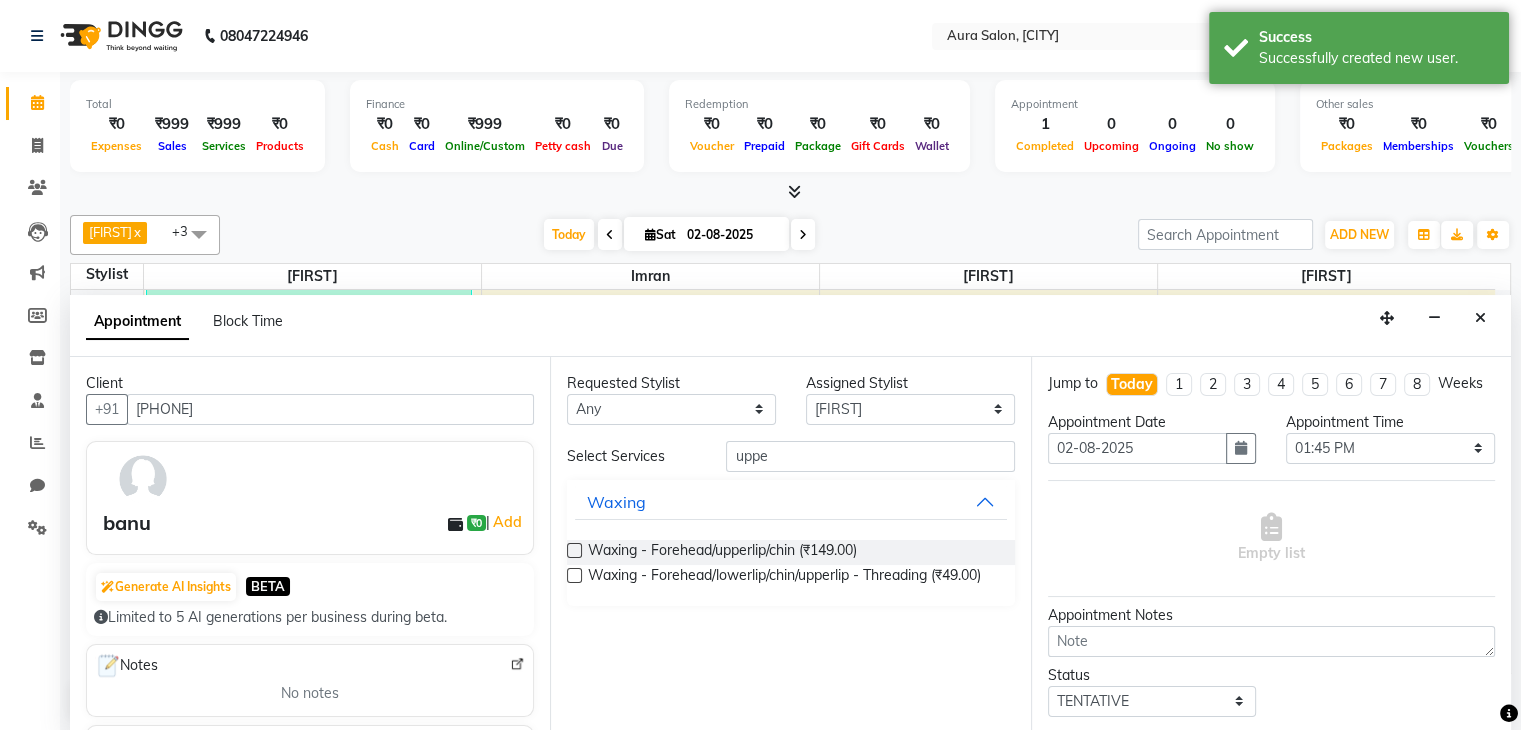 click at bounding box center (574, 575) 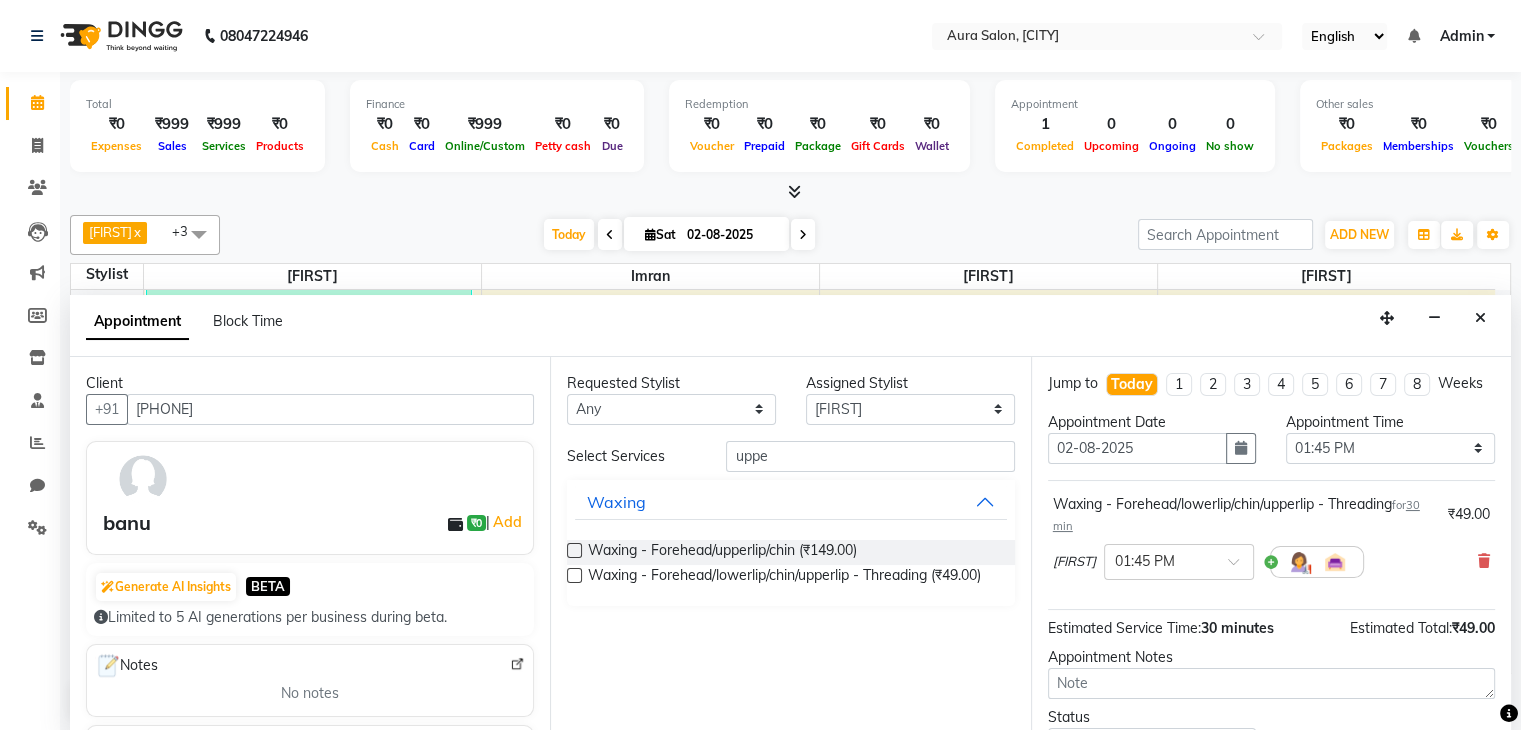 click at bounding box center (574, 575) 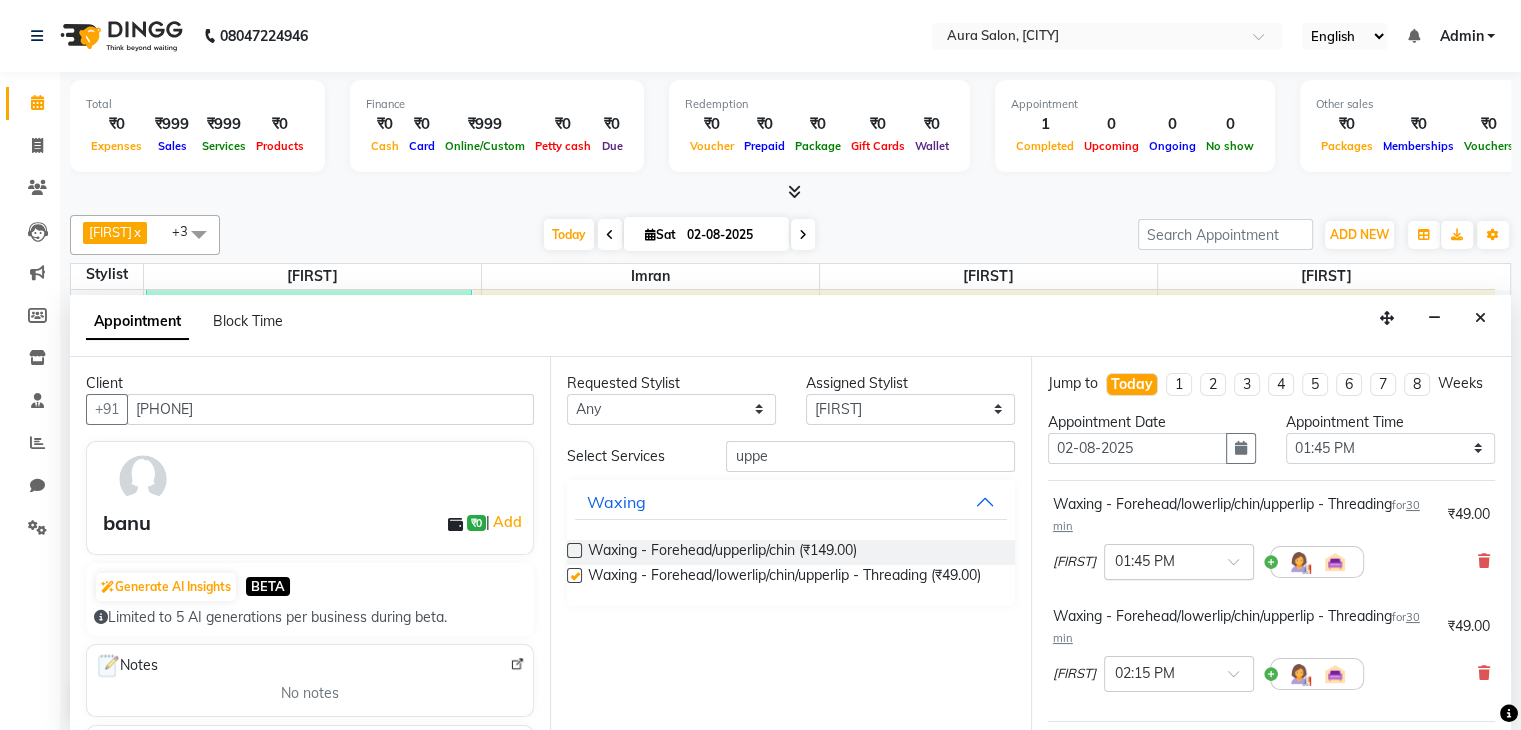 checkbox on "false" 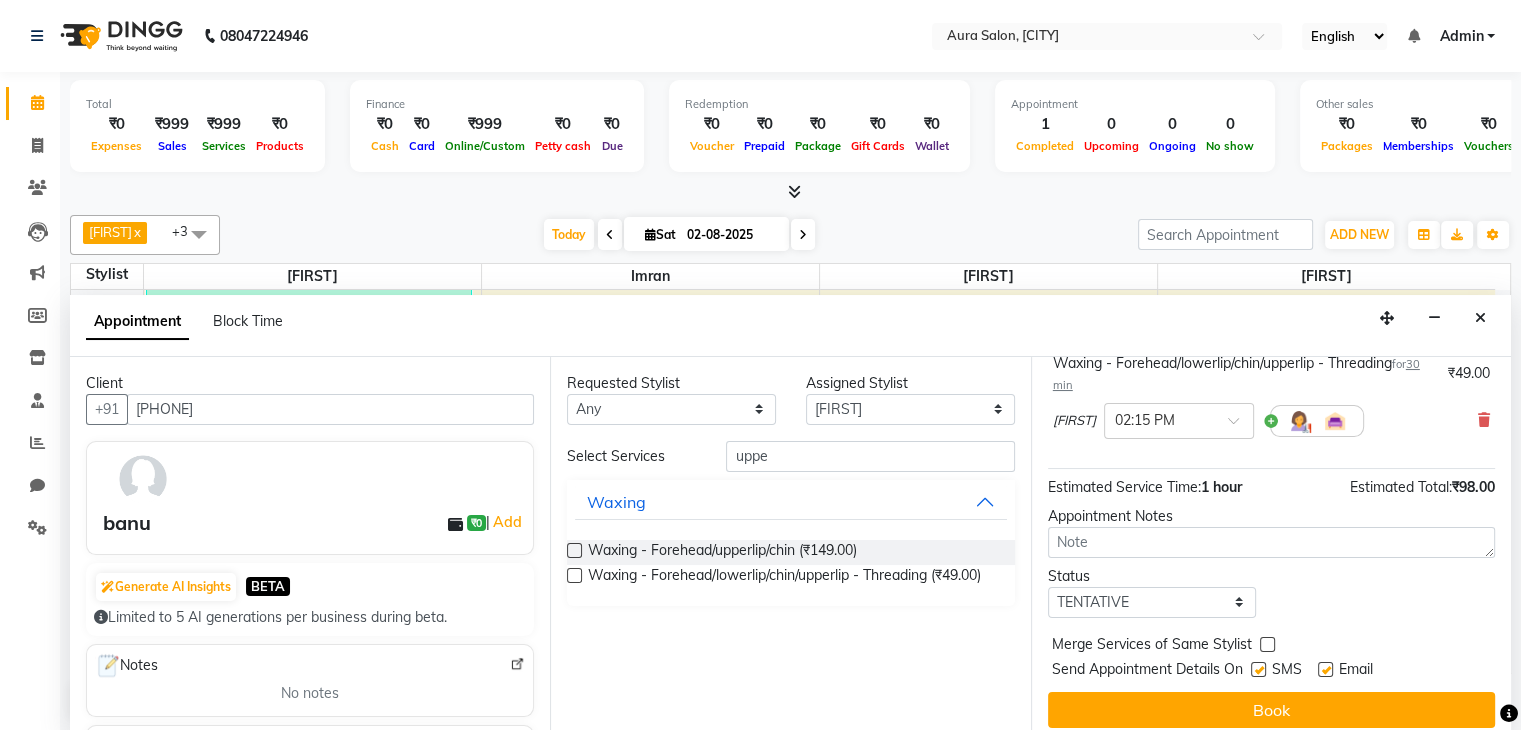 scroll, scrollTop: 282, scrollLeft: 0, axis: vertical 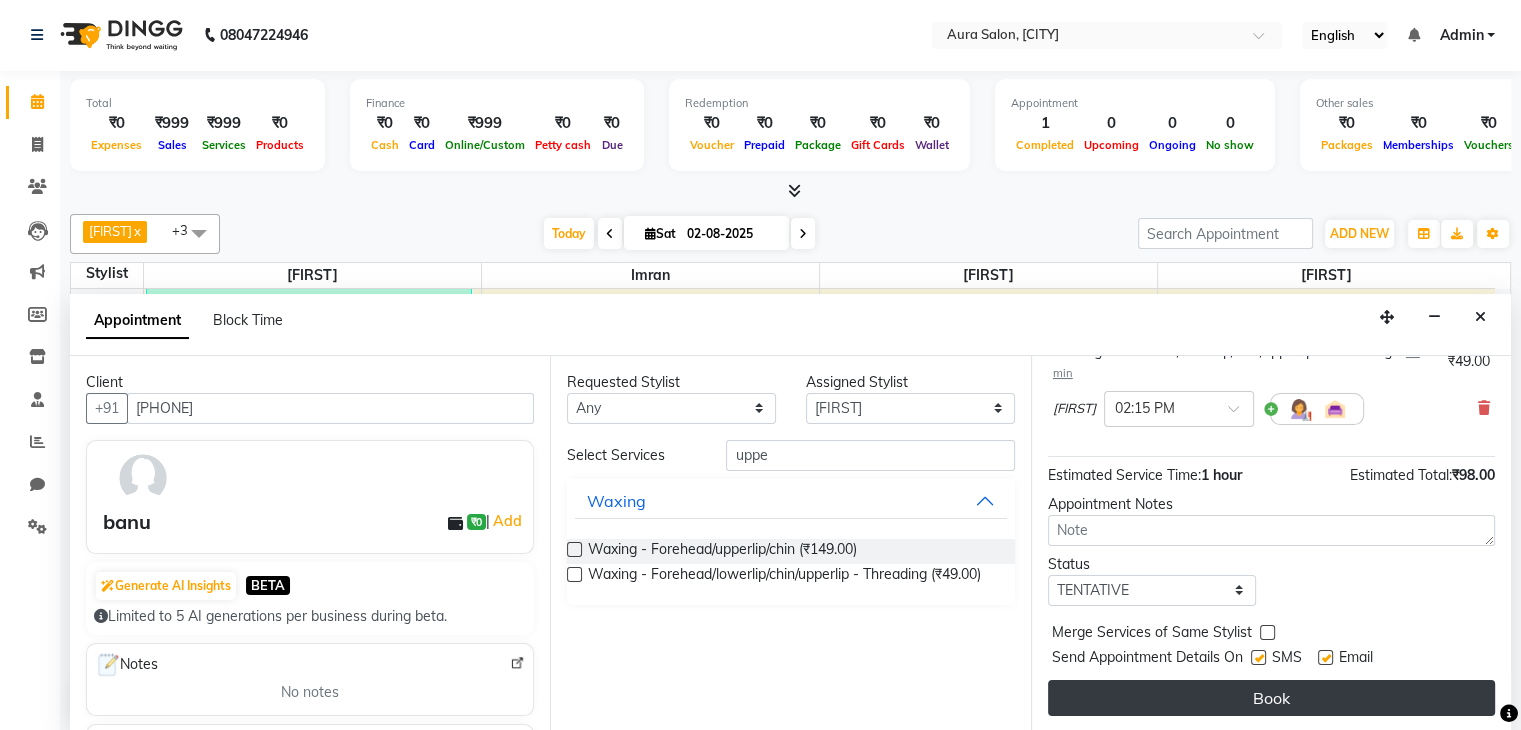 click on "Book" at bounding box center [1271, 698] 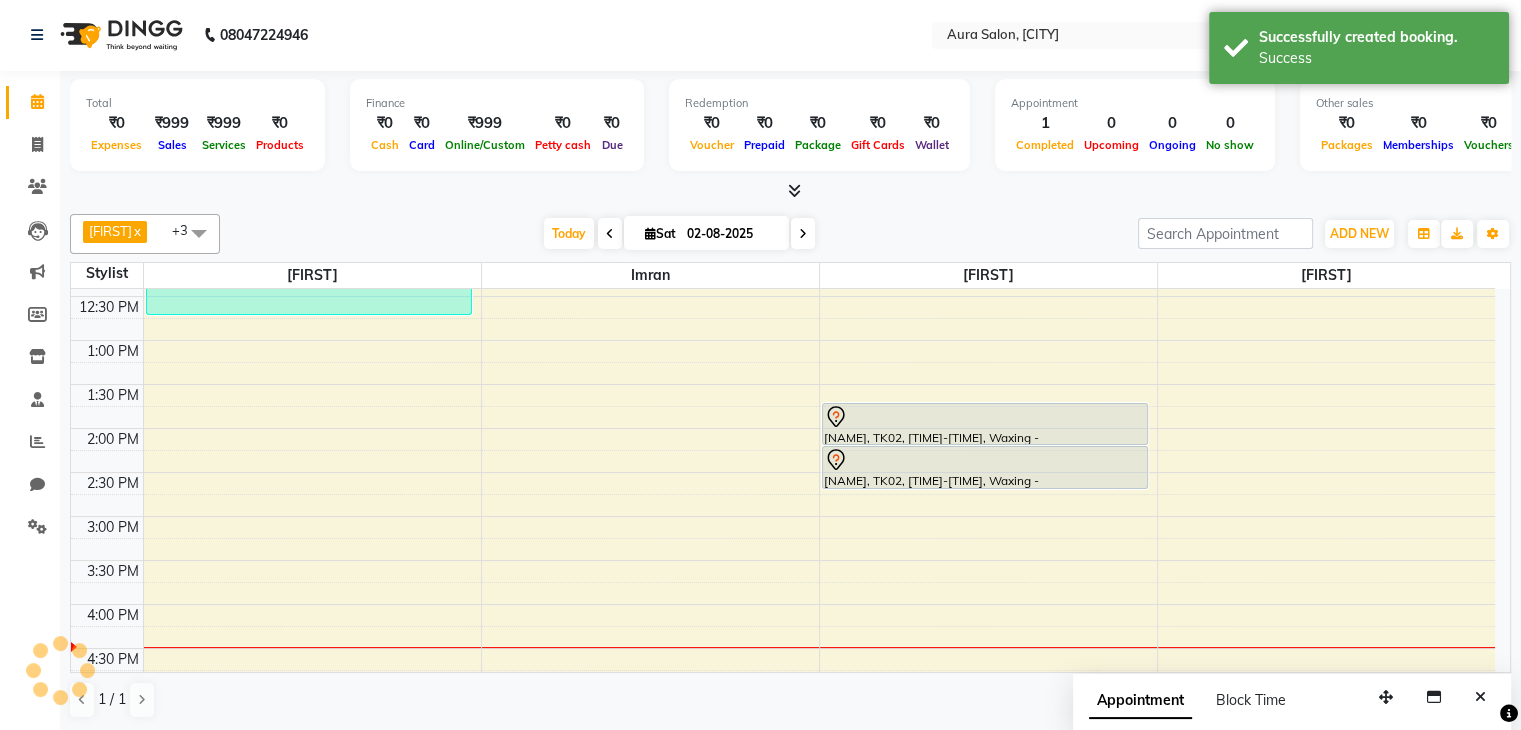 scroll, scrollTop: 0, scrollLeft: 0, axis: both 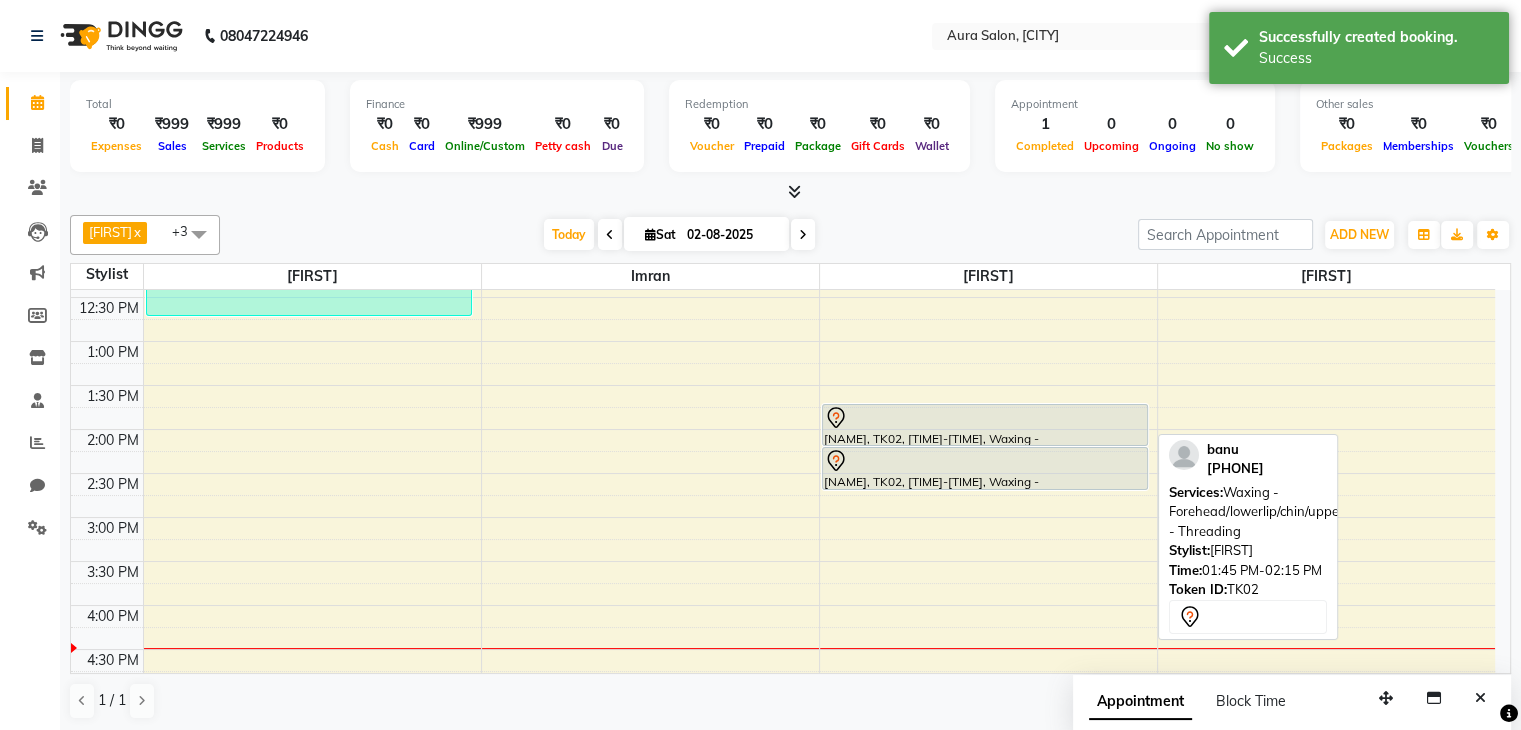 click at bounding box center [985, 418] 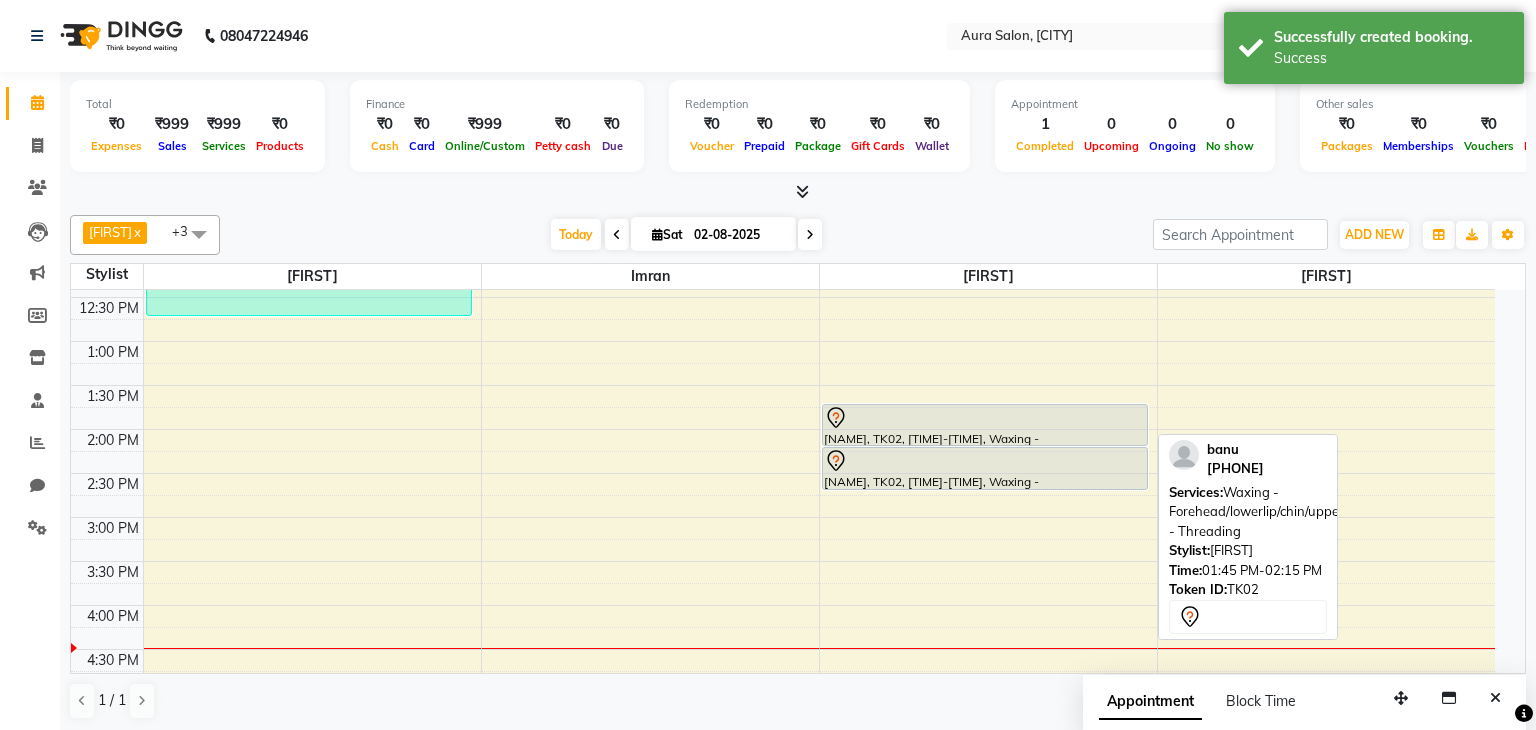 select on "7" 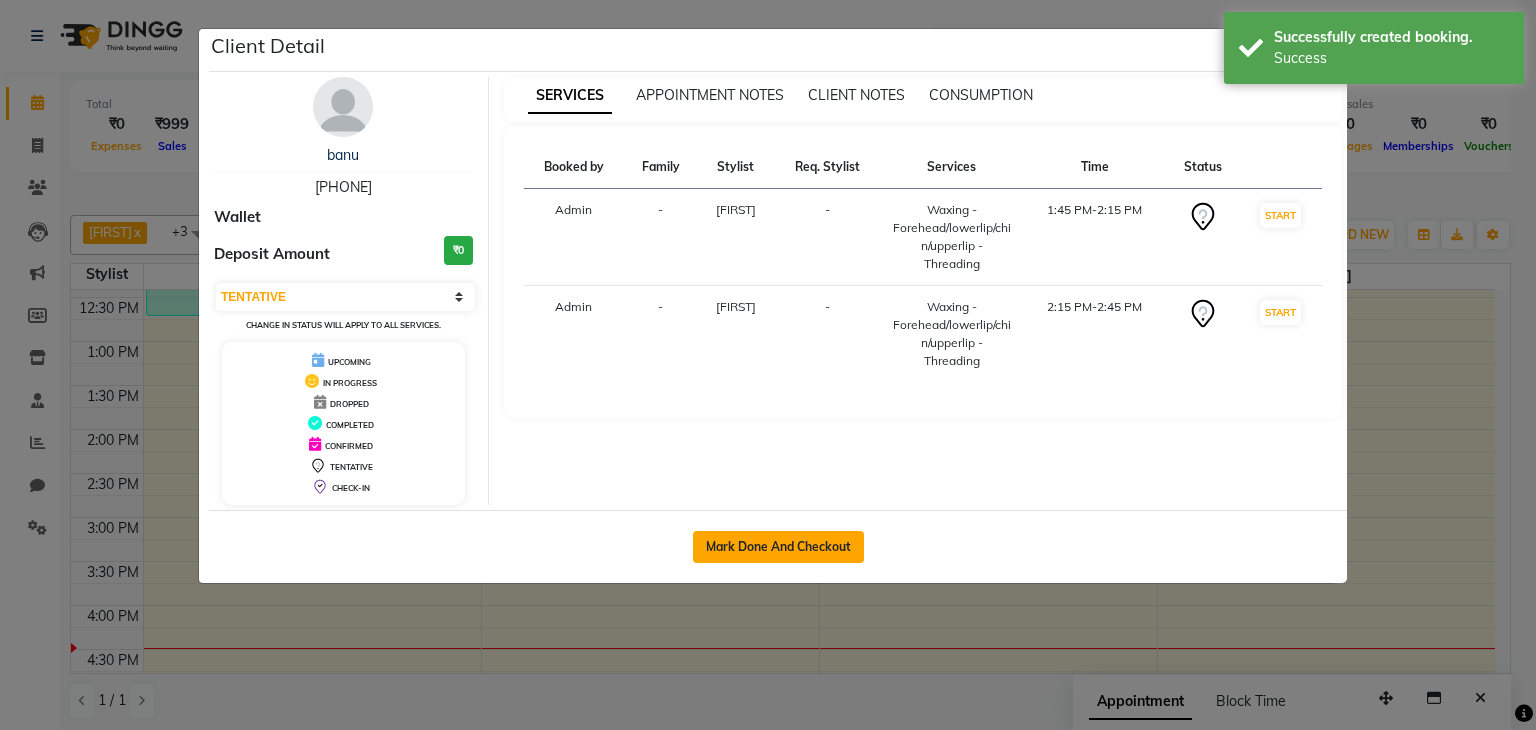 click on "Mark Done And Checkout" 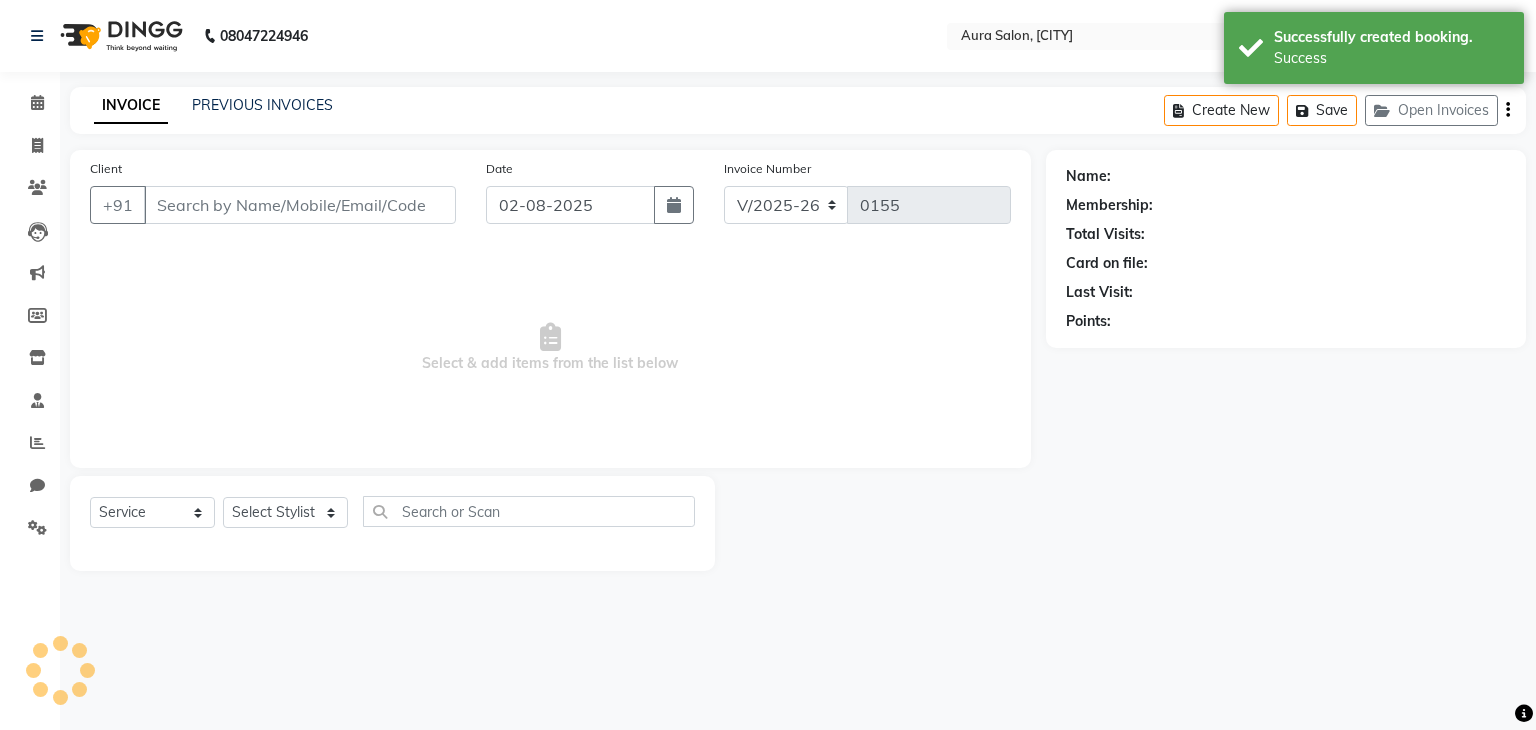 type on "[PHONE]" 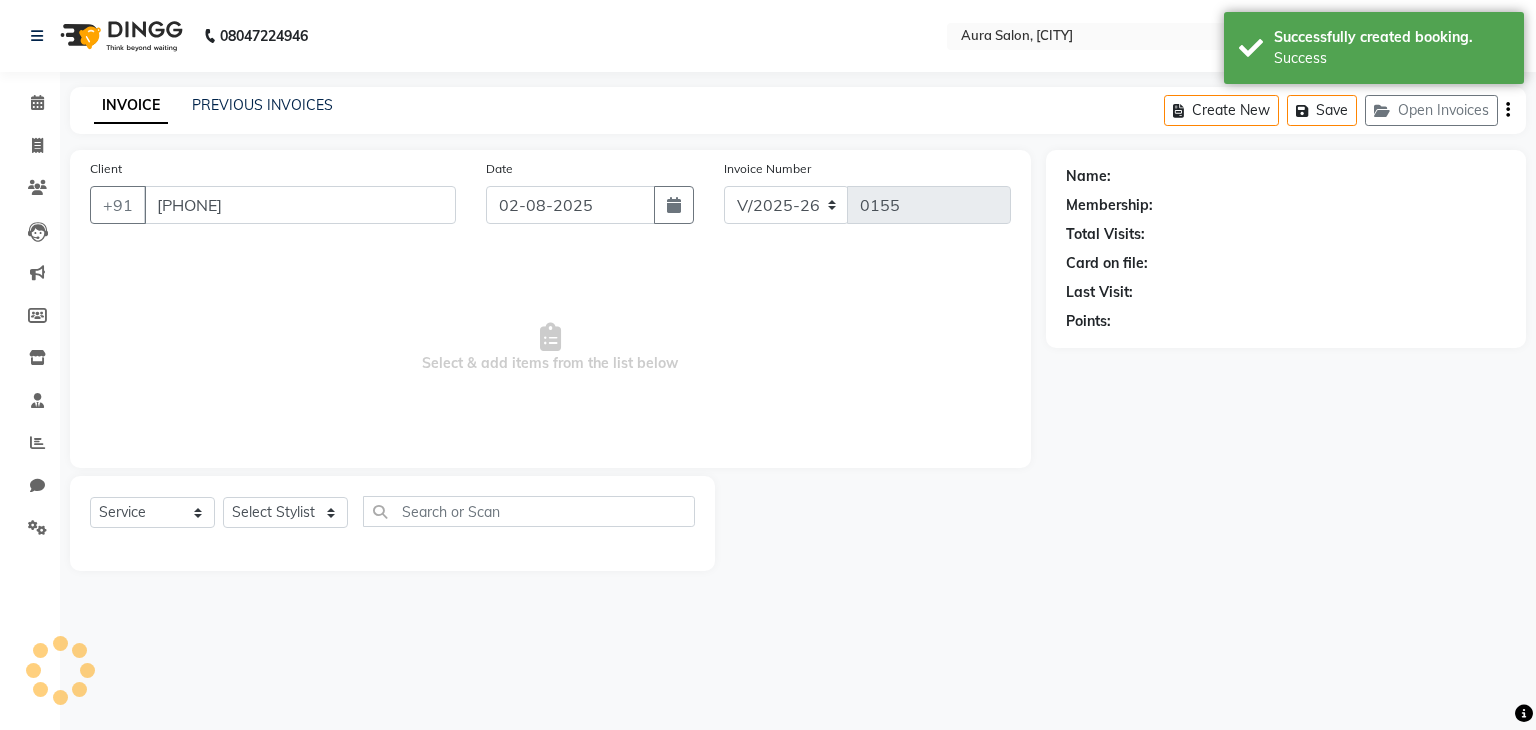 select on "66363" 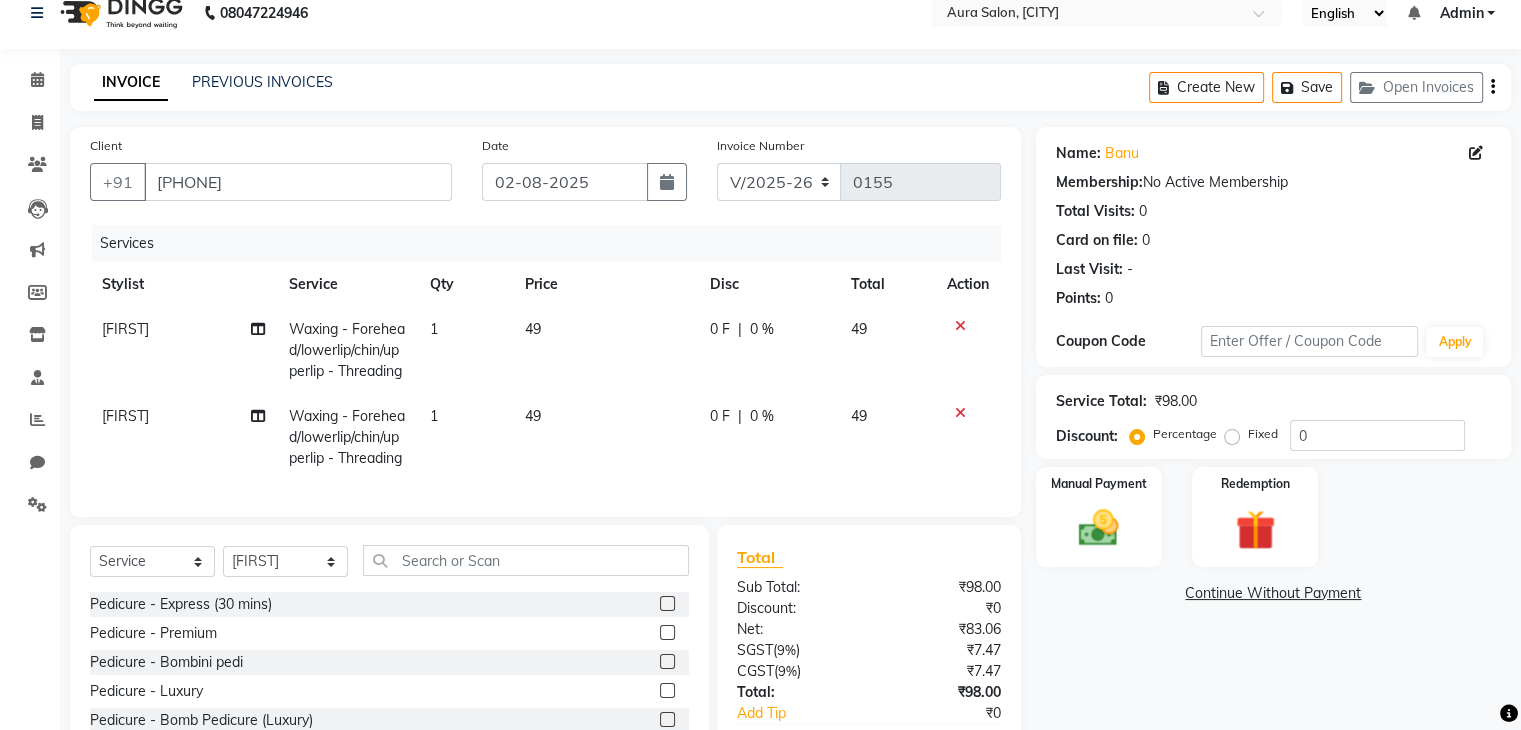 scroll, scrollTop: 159, scrollLeft: 0, axis: vertical 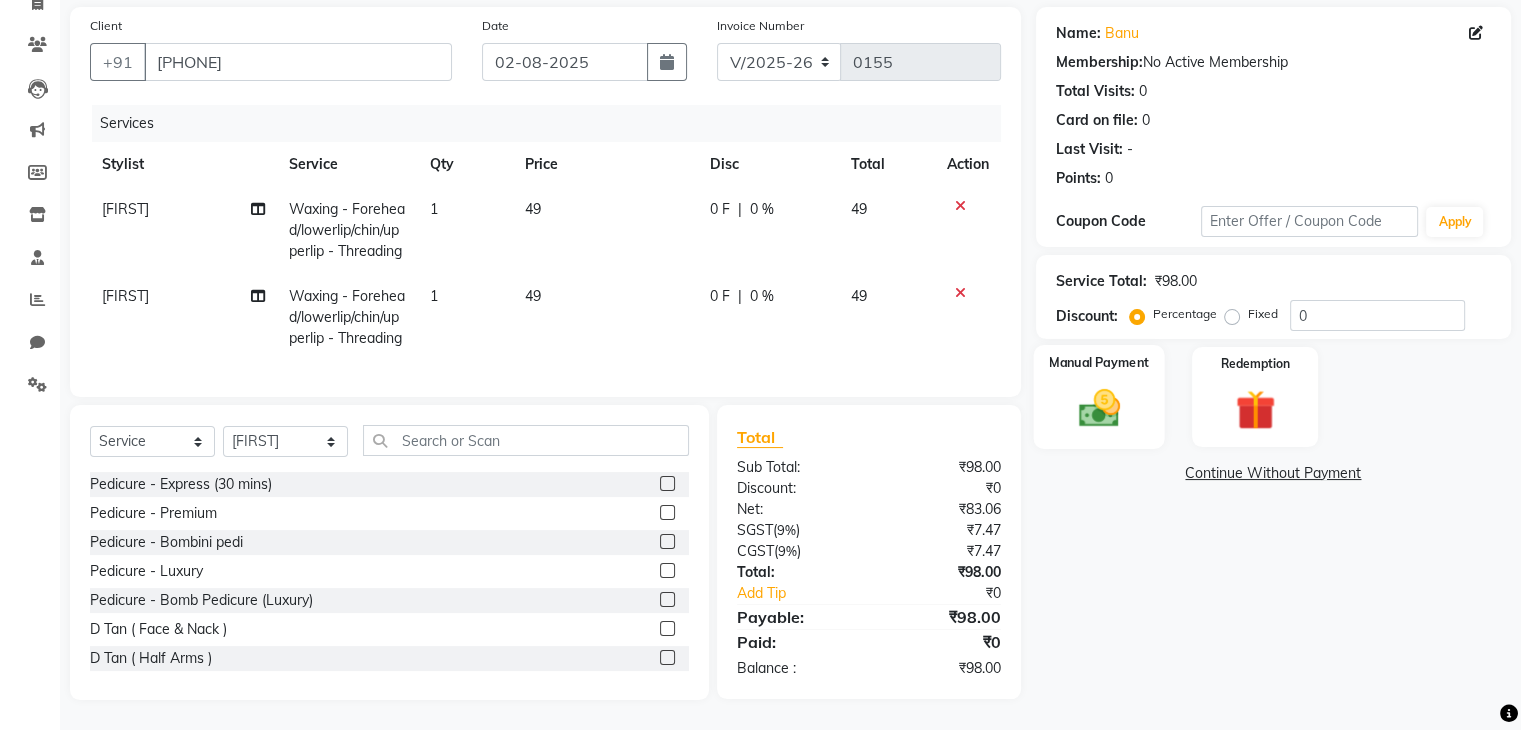 click 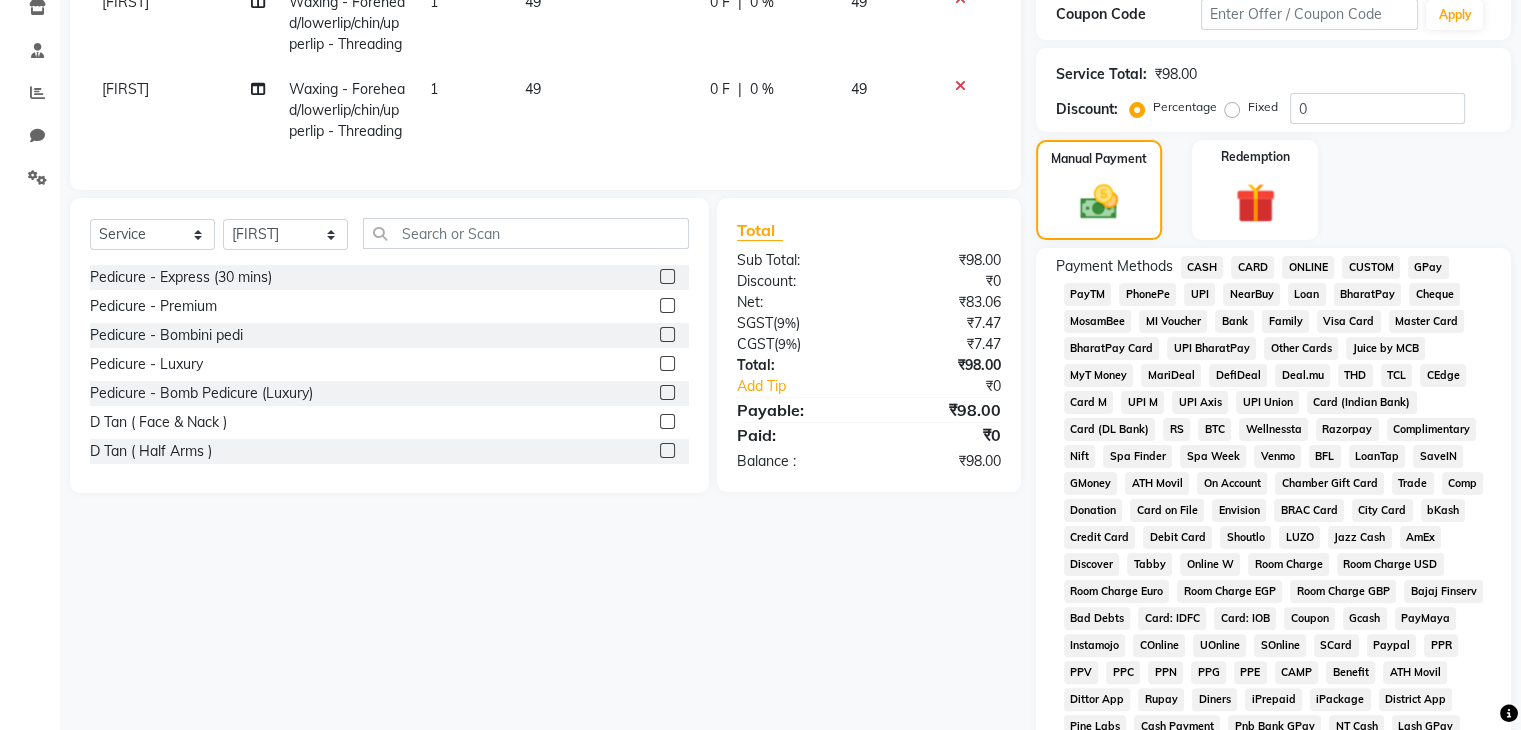 scroll, scrollTop: 459, scrollLeft: 0, axis: vertical 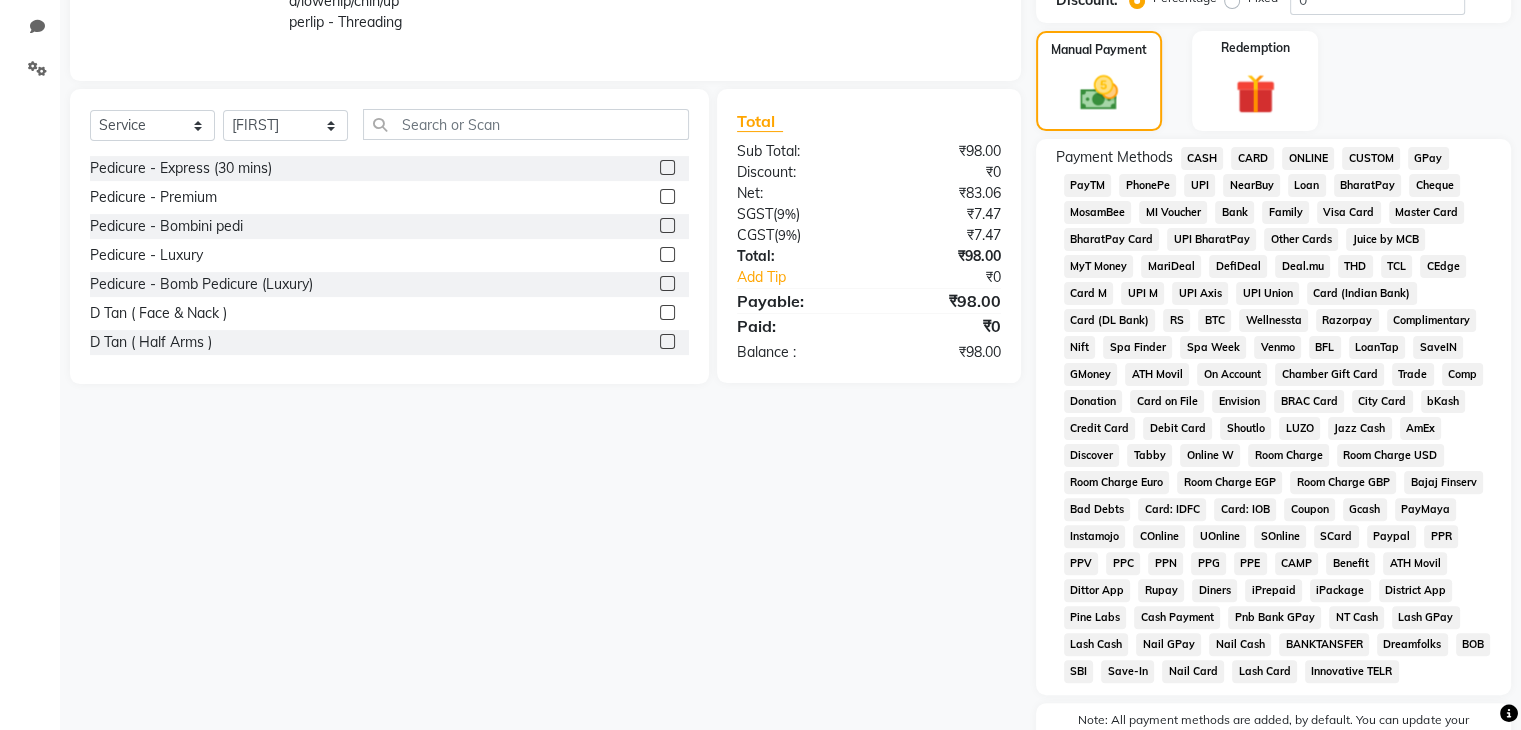click on "PhonePe" 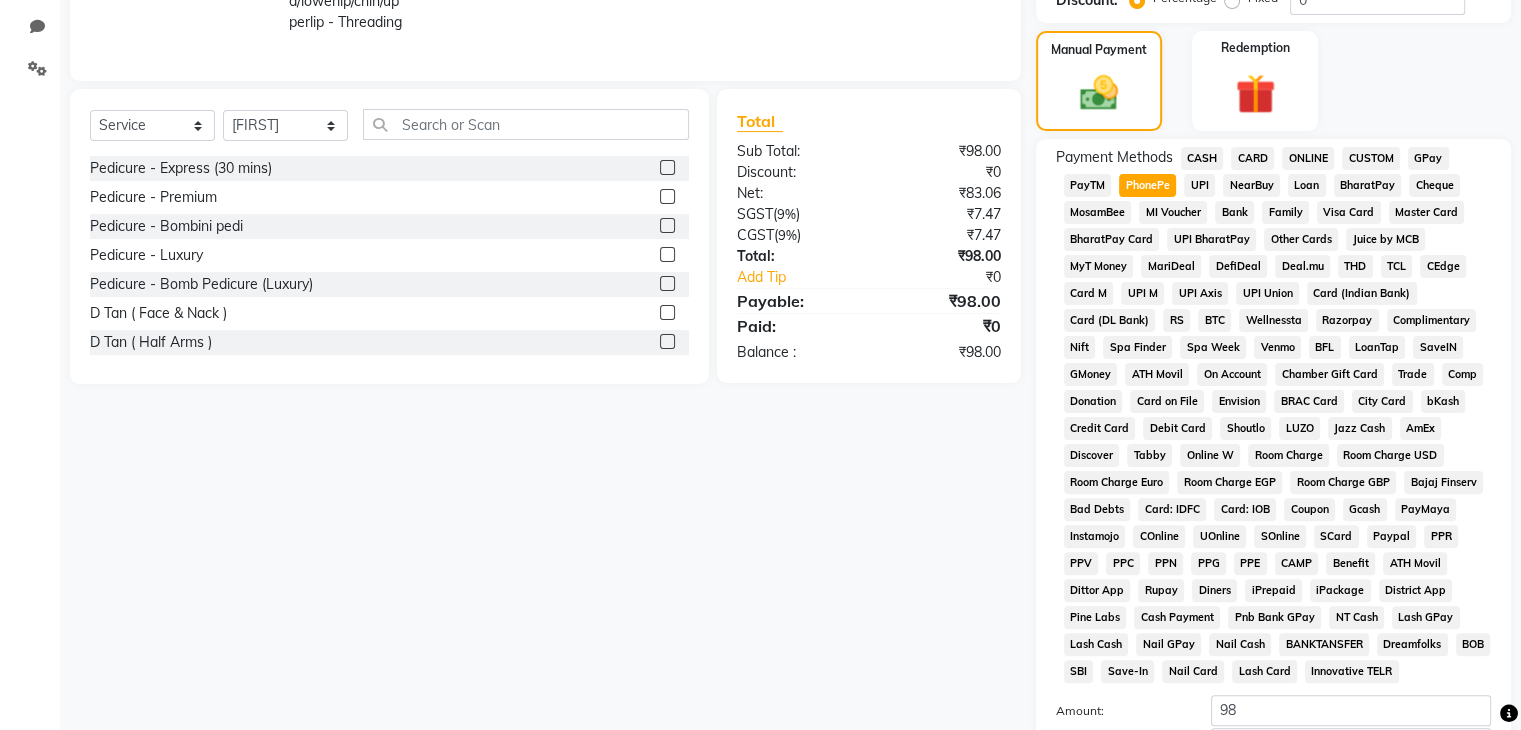 scroll, scrollTop: 693, scrollLeft: 0, axis: vertical 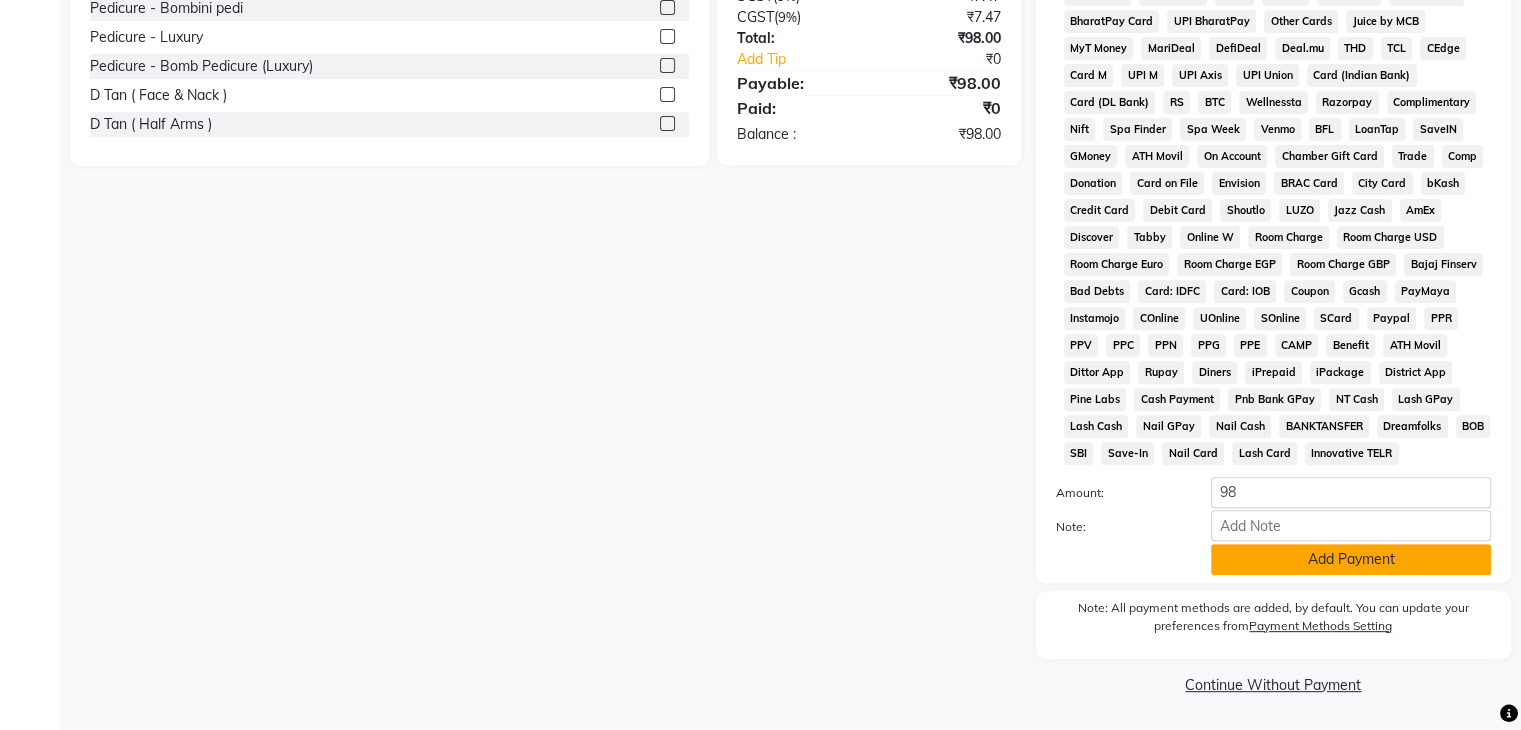 click on "Add Payment" 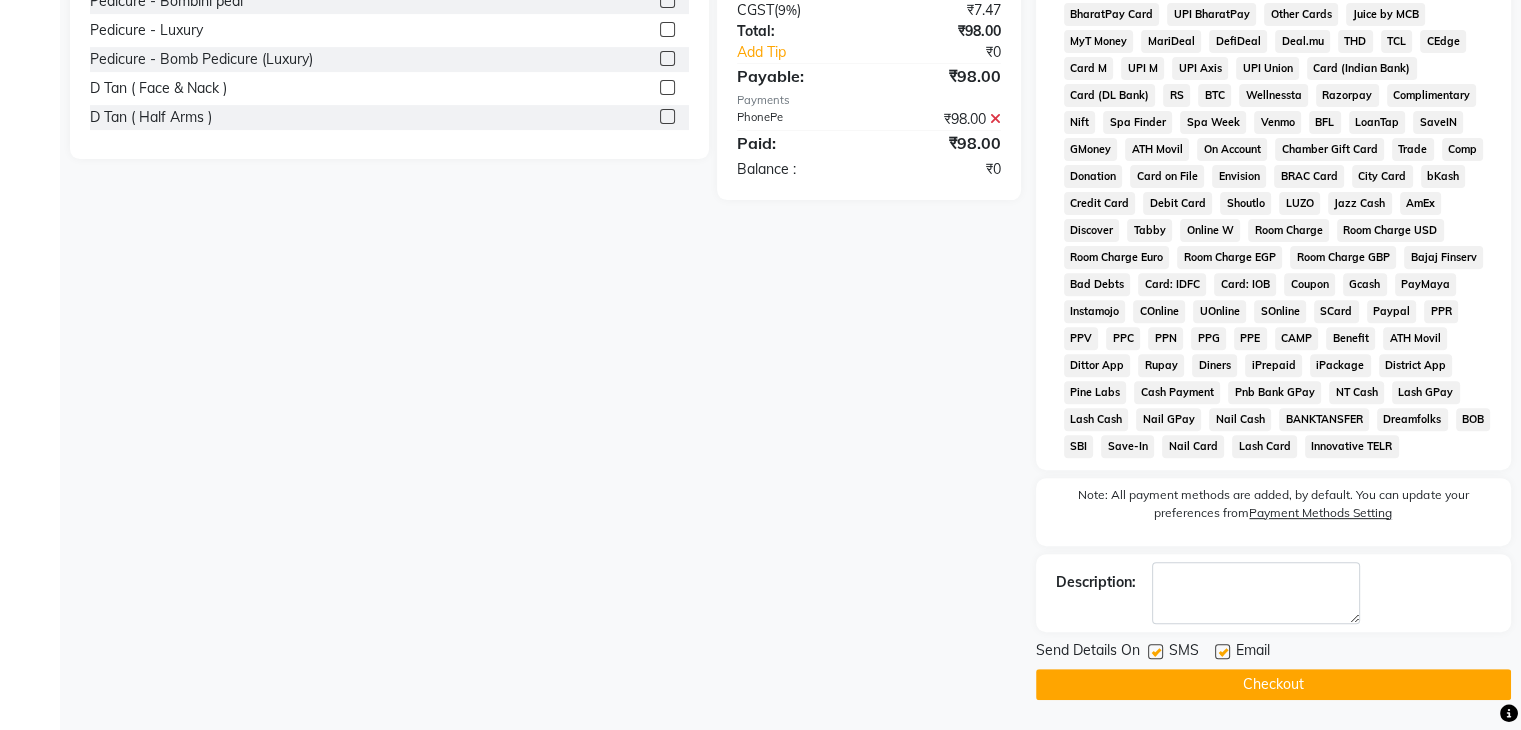 scroll, scrollTop: 699, scrollLeft: 0, axis: vertical 